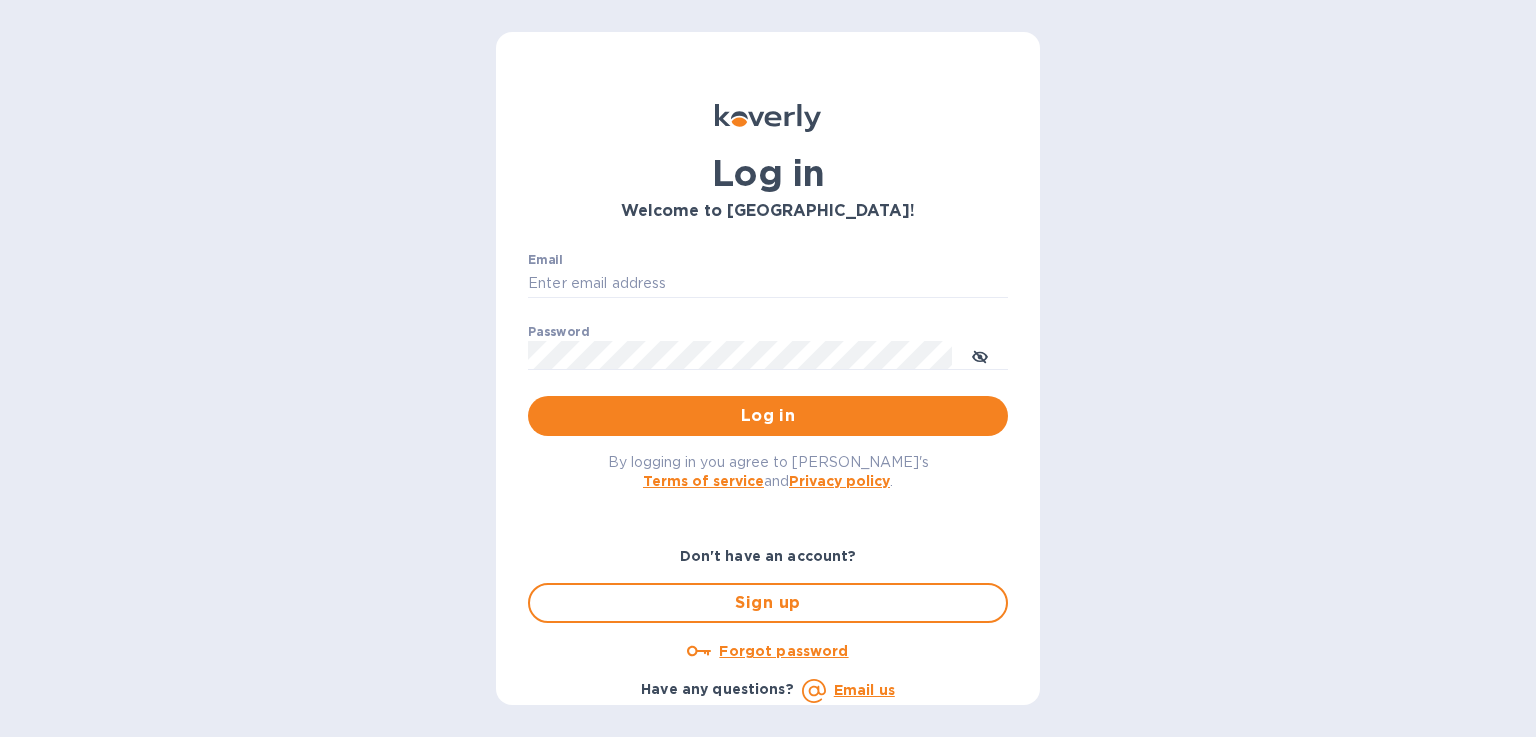 scroll, scrollTop: 0, scrollLeft: 0, axis: both 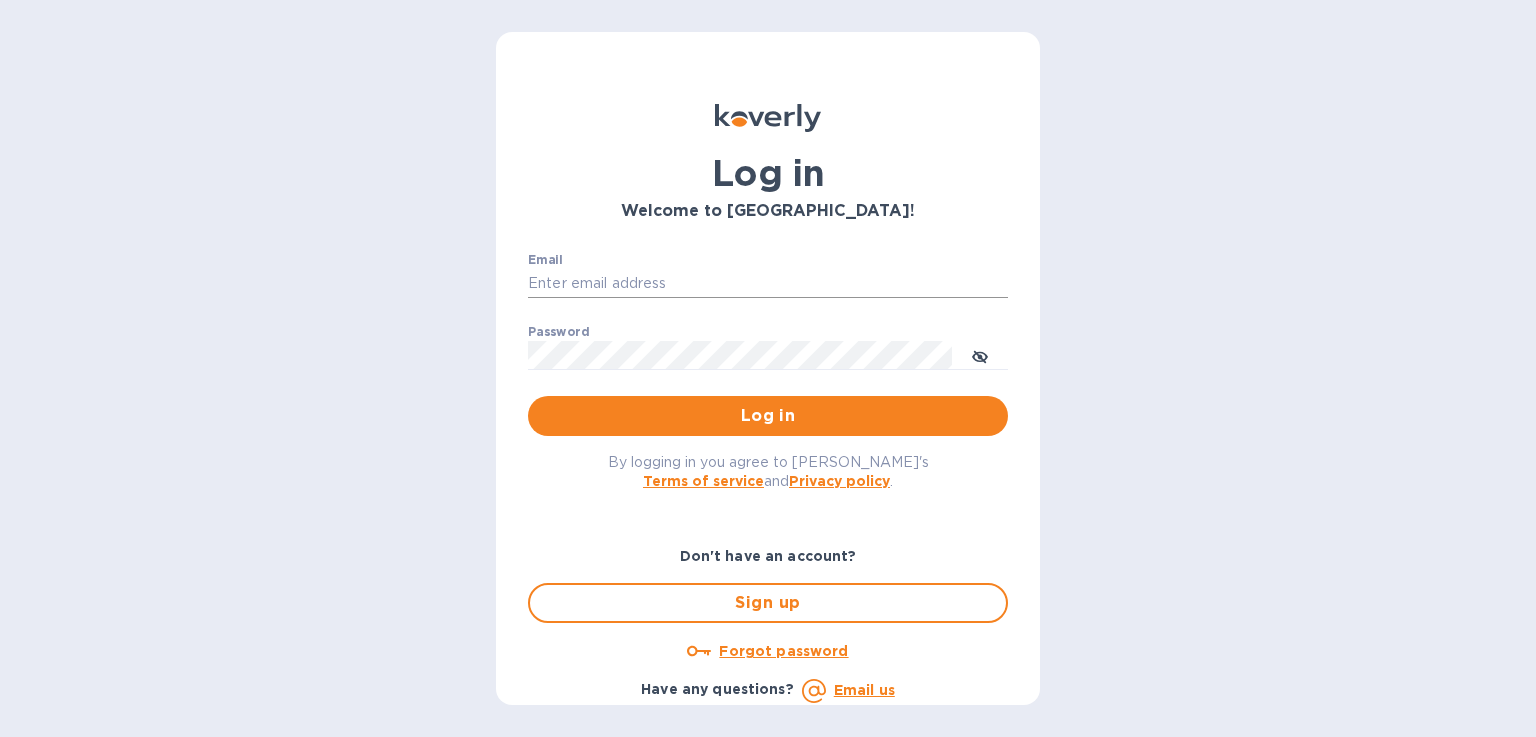click on "Email" at bounding box center (768, 284) 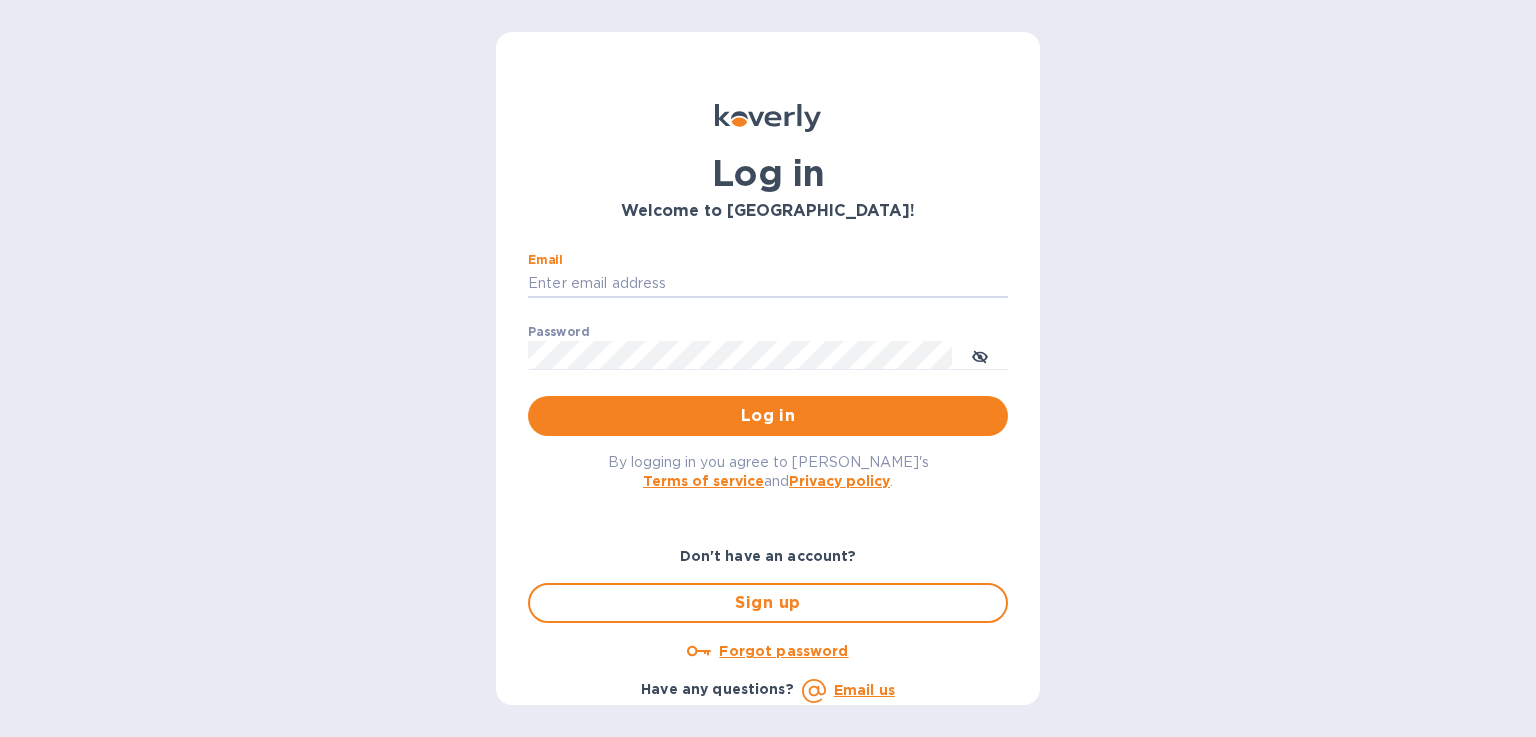 click on "Password ​" at bounding box center (768, 361) 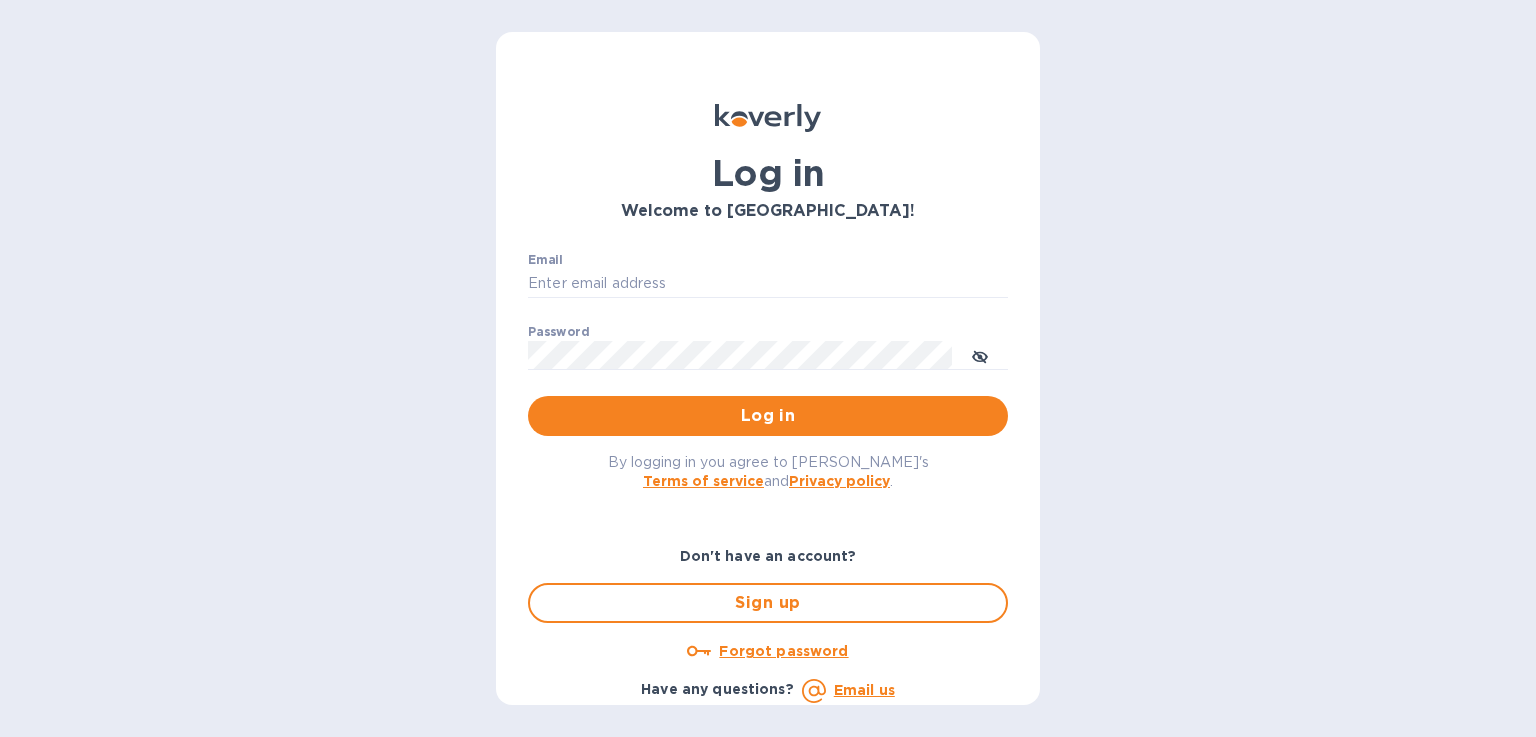 click on "​" at bounding box center [768, 312] 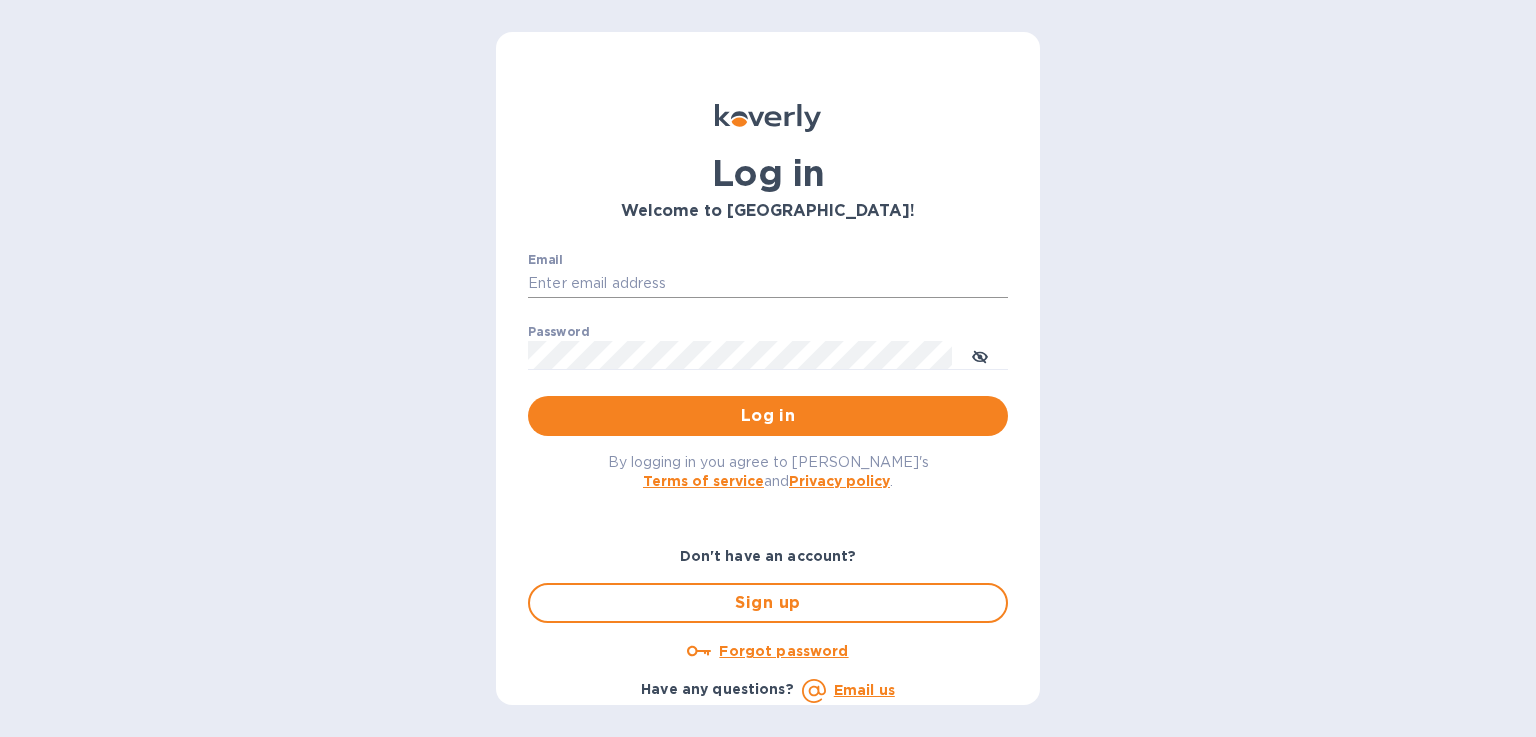 click on "Email" at bounding box center (768, 284) 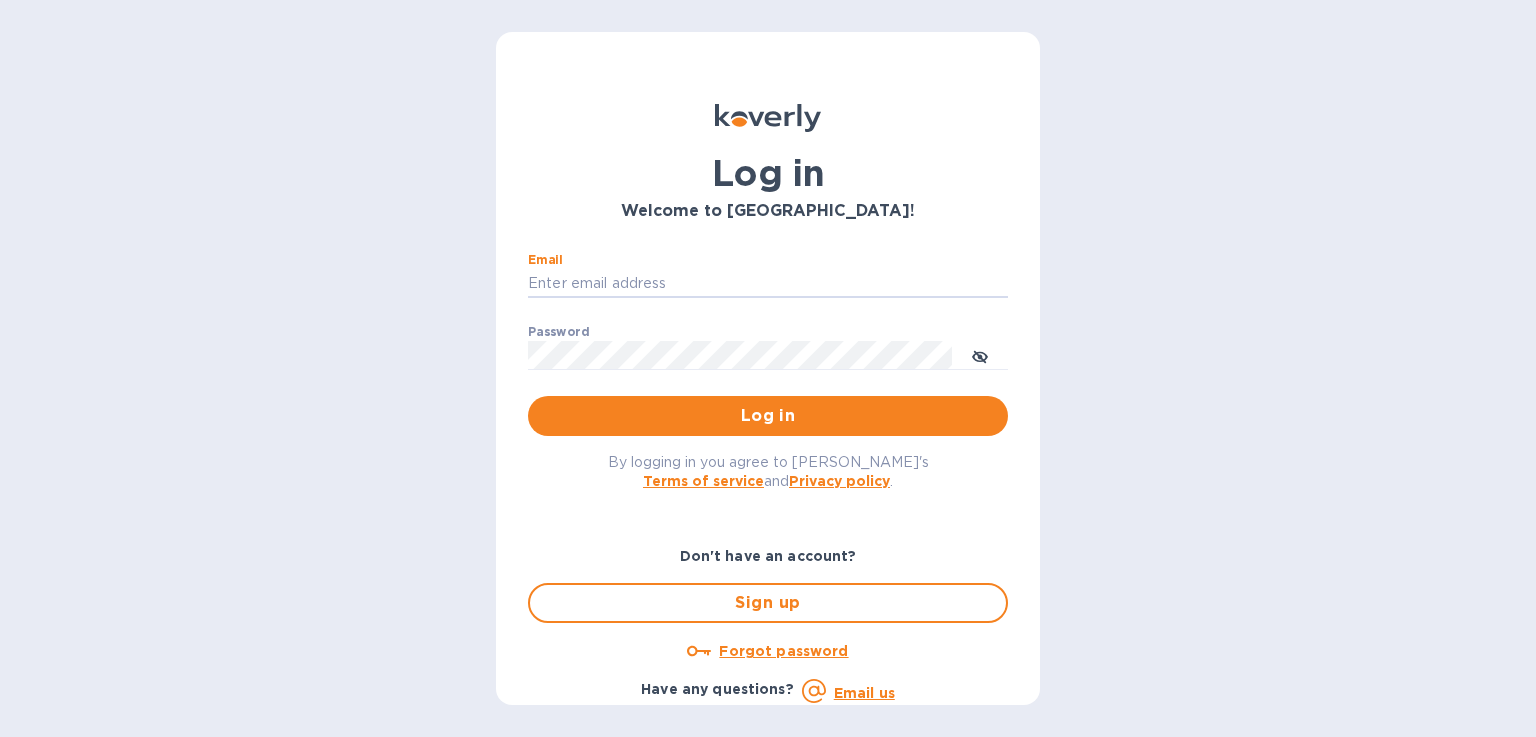 type on "[PERSON_NAME][EMAIL_ADDRESS][PERSON_NAME][DOMAIN_NAME]" 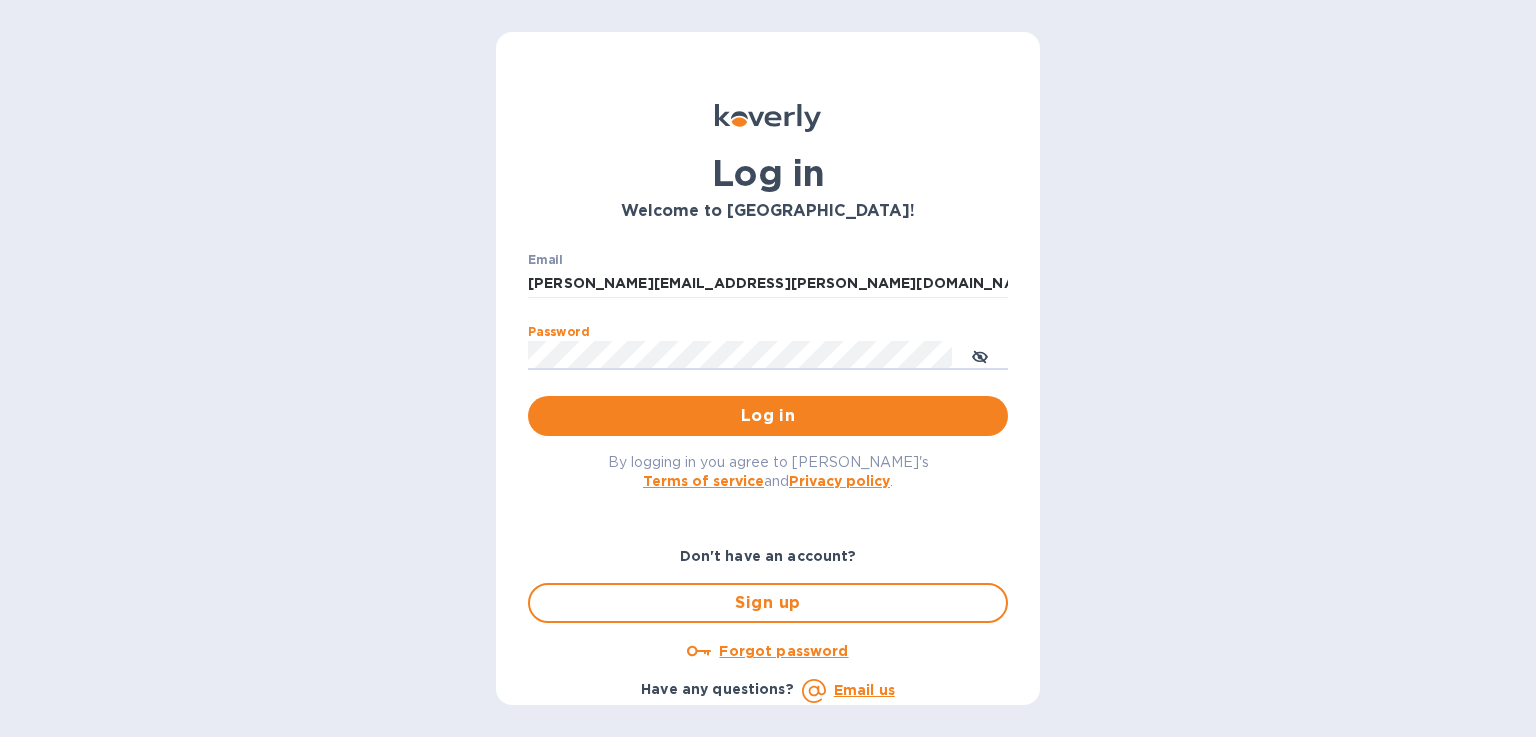 click on "Log in" at bounding box center [768, 416] 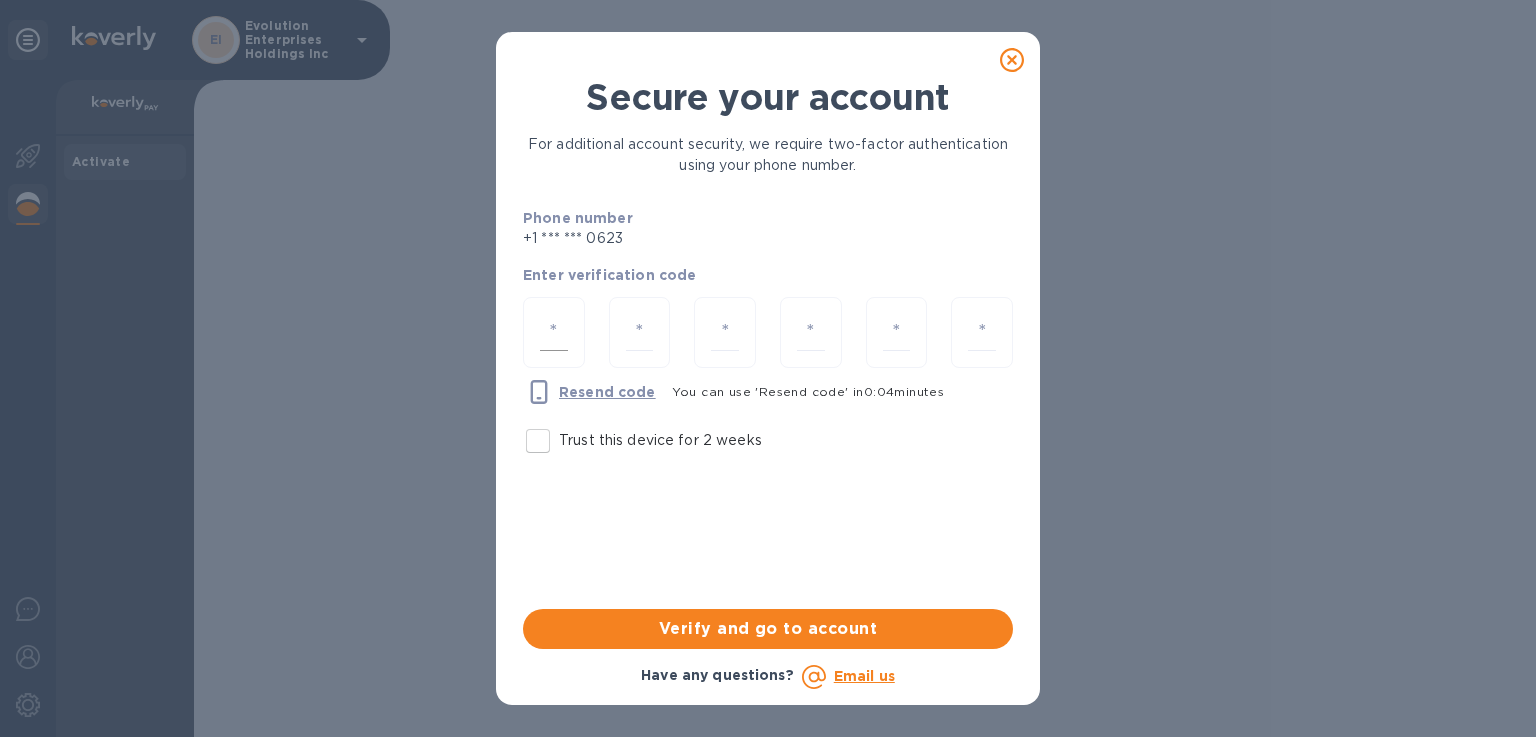 click at bounding box center [554, 332] 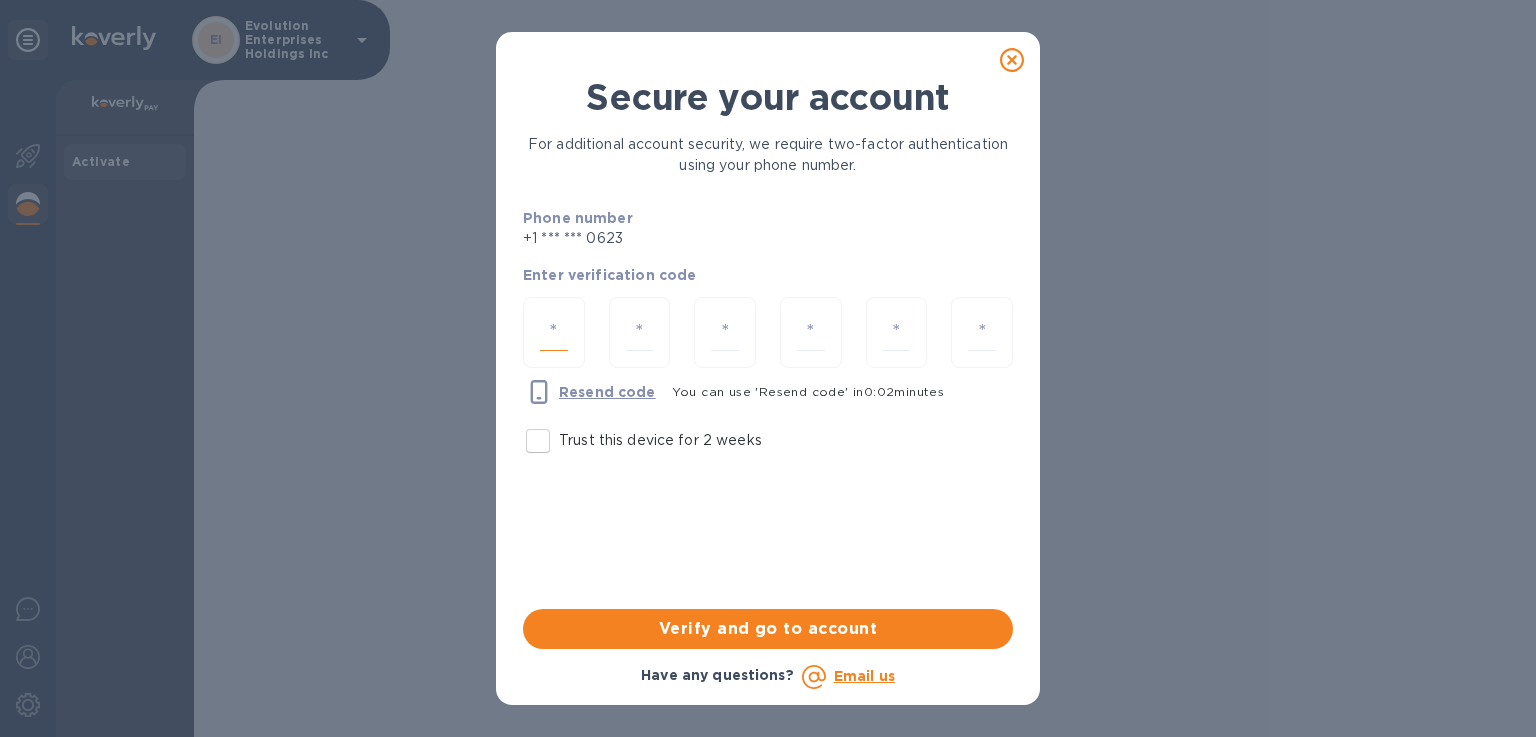 type on "6" 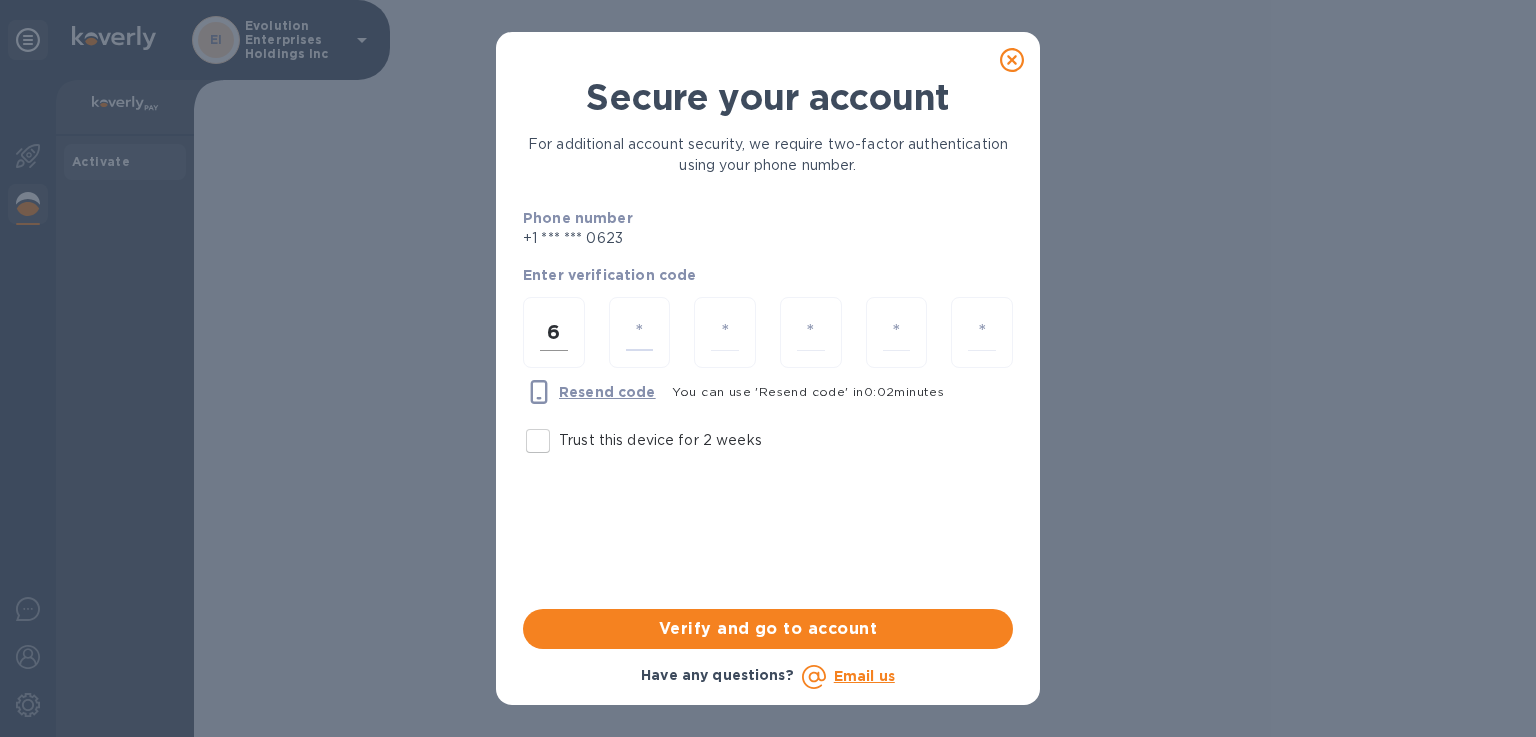 type on "4" 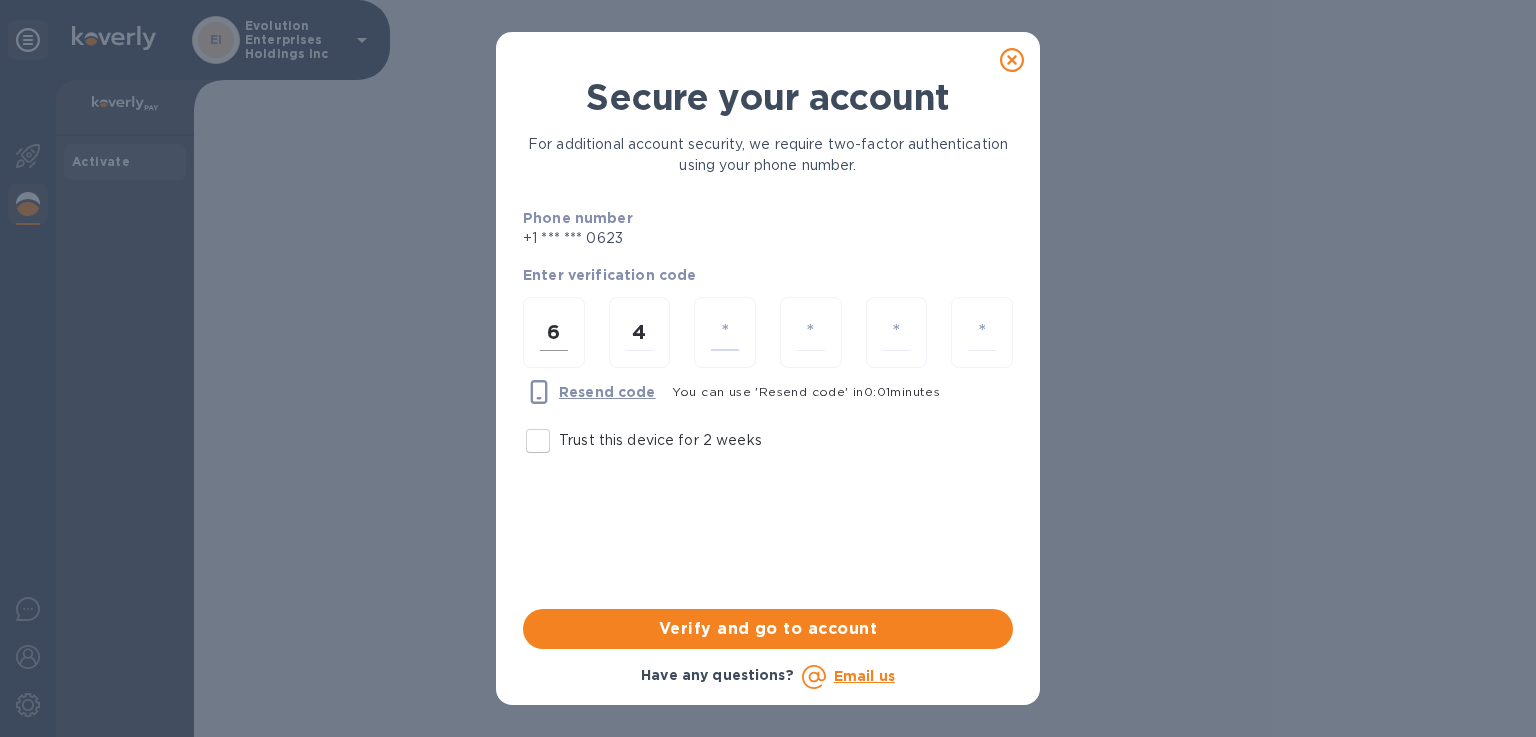 type on "0" 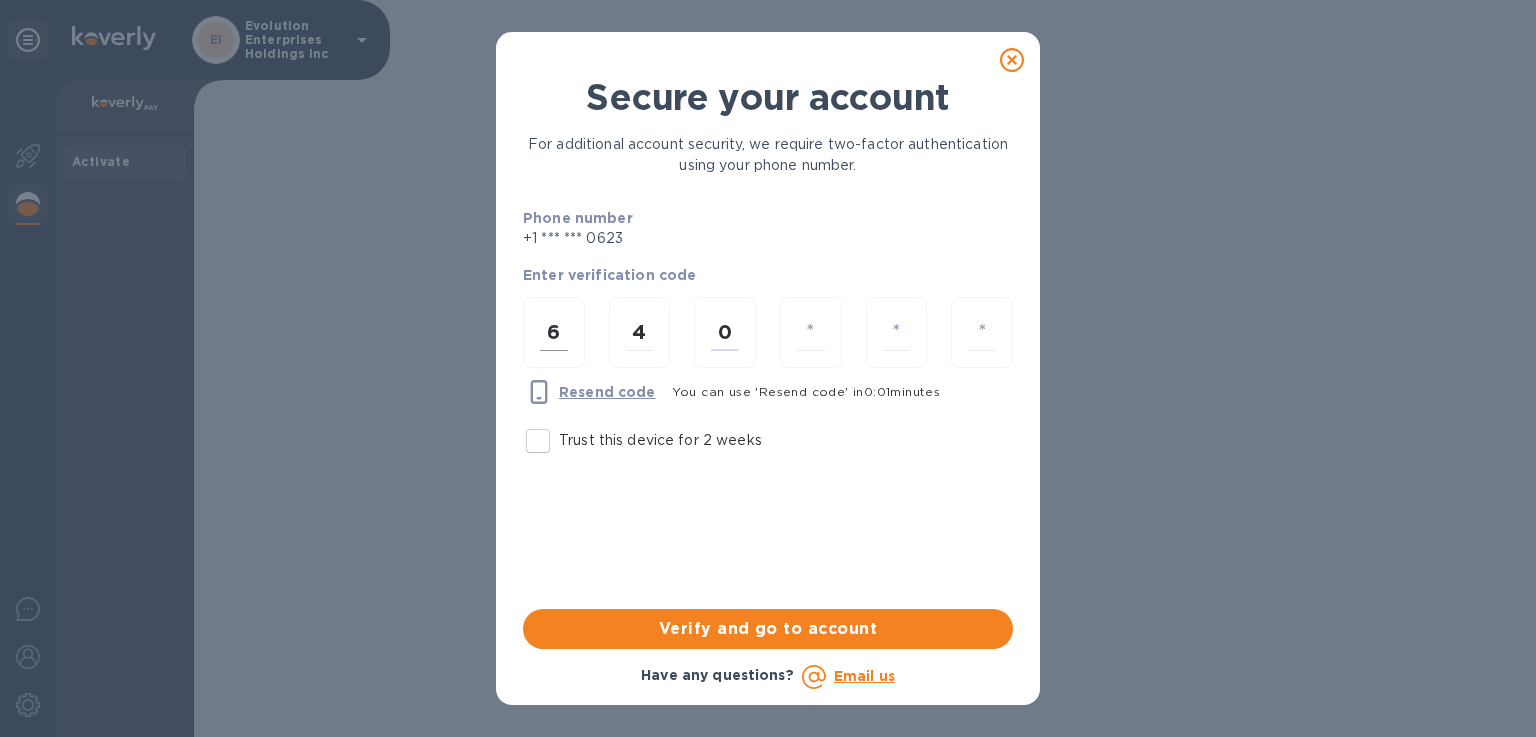 type on "0" 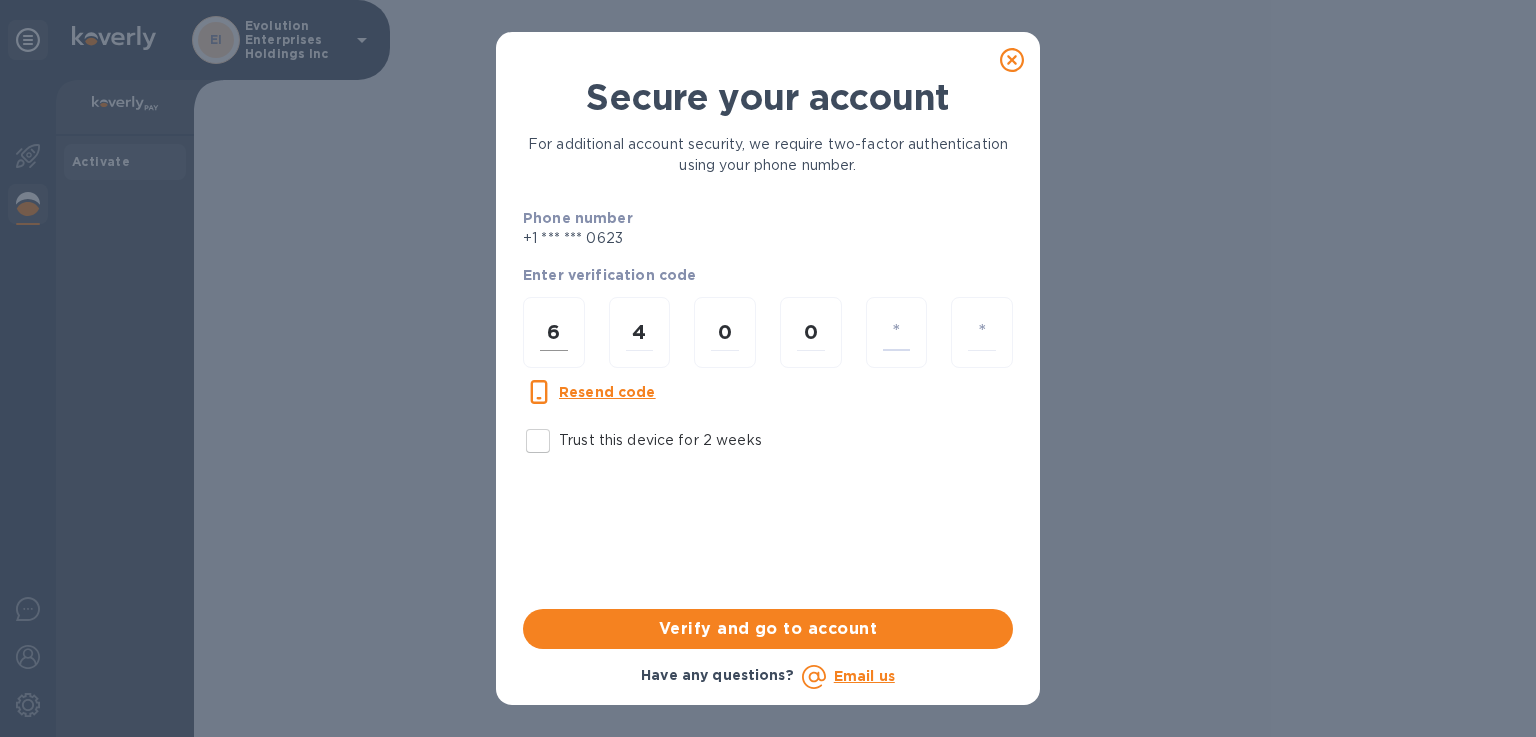 type on "2" 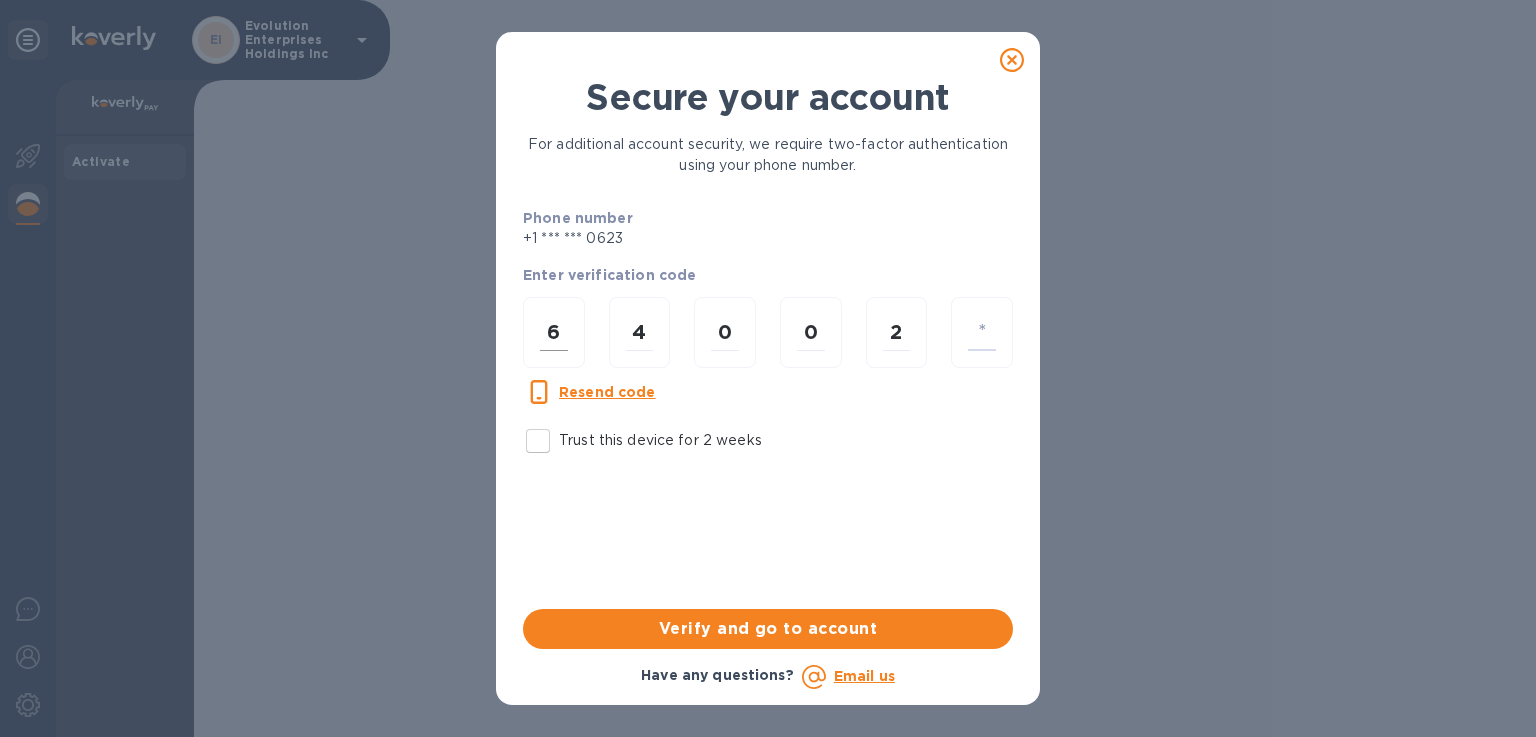 type on "1" 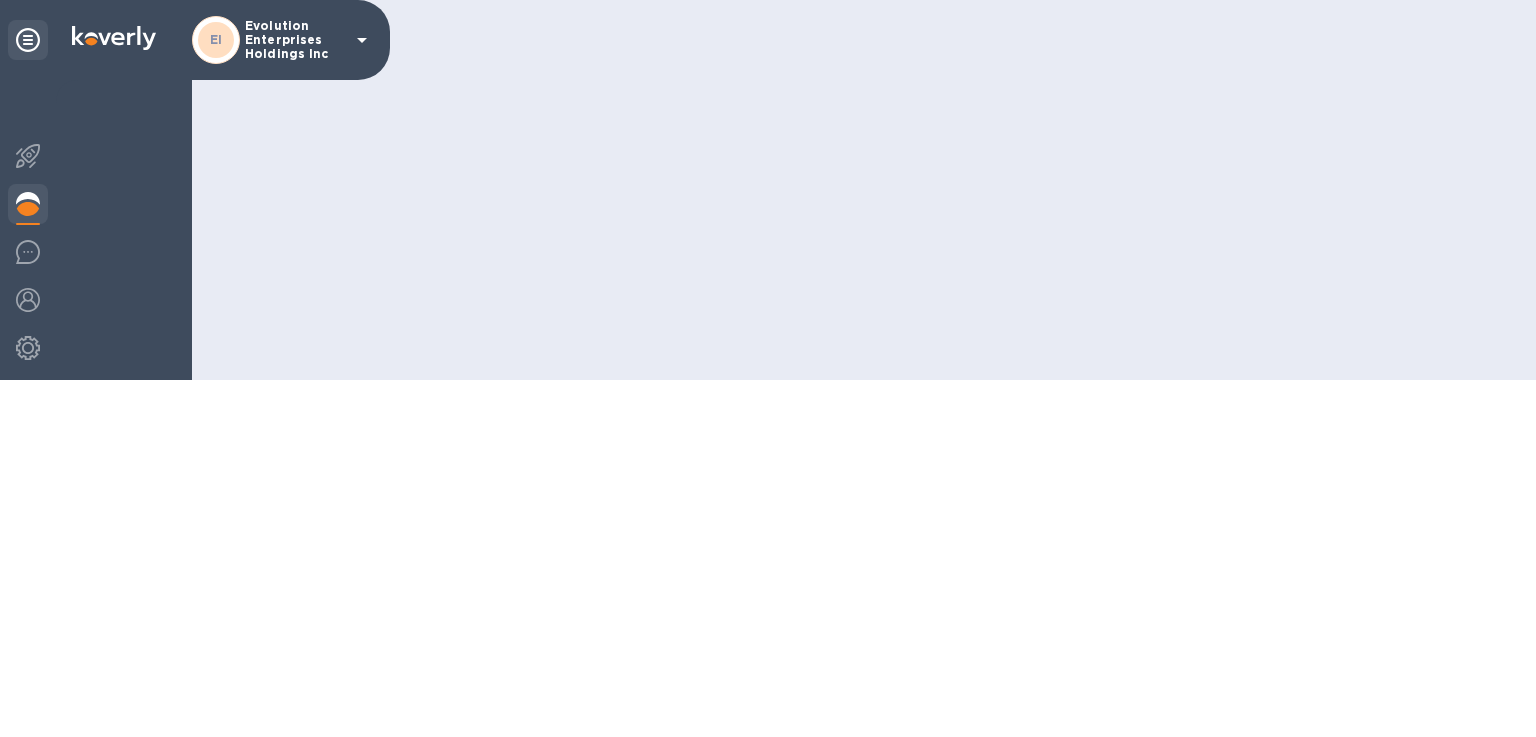 scroll, scrollTop: 0, scrollLeft: 0, axis: both 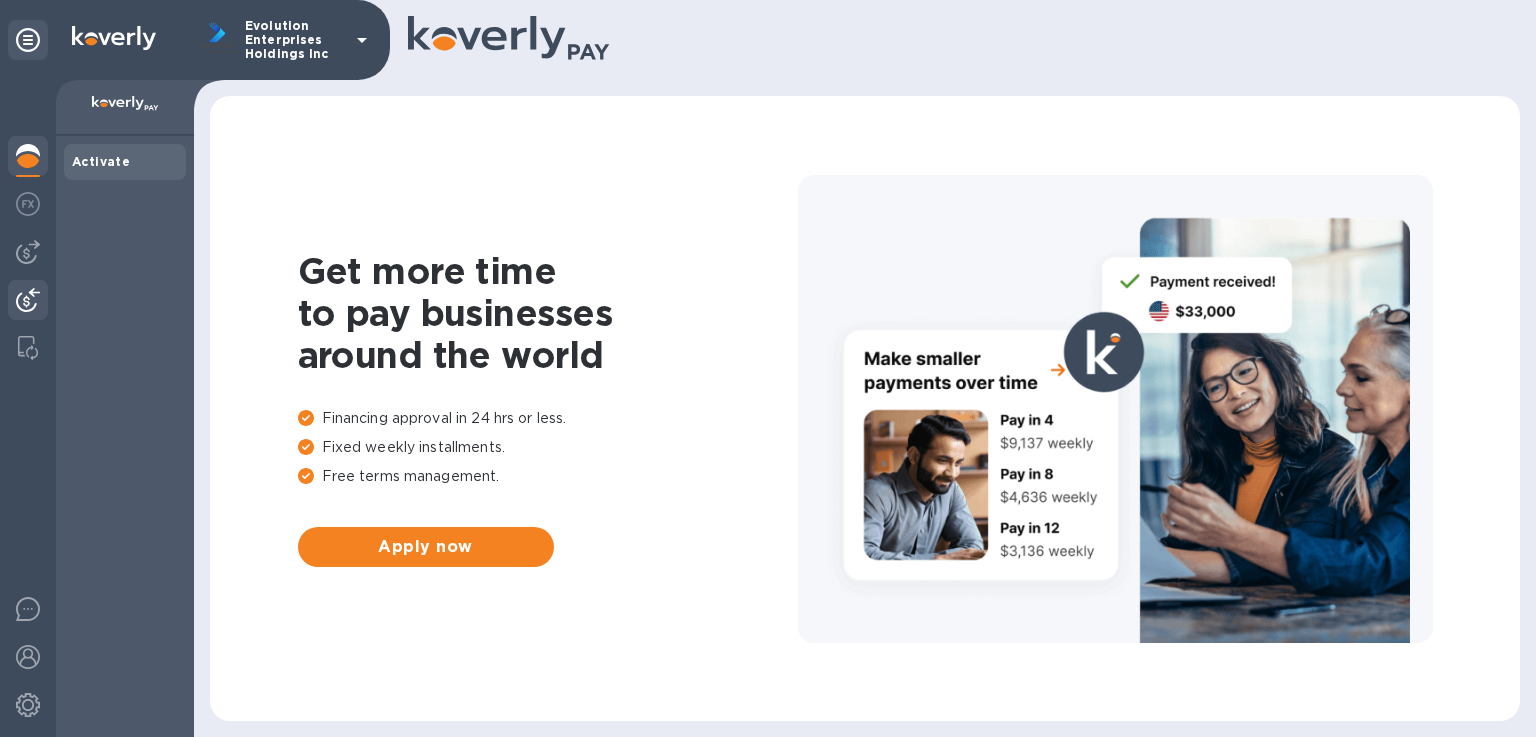 click at bounding box center (28, 300) 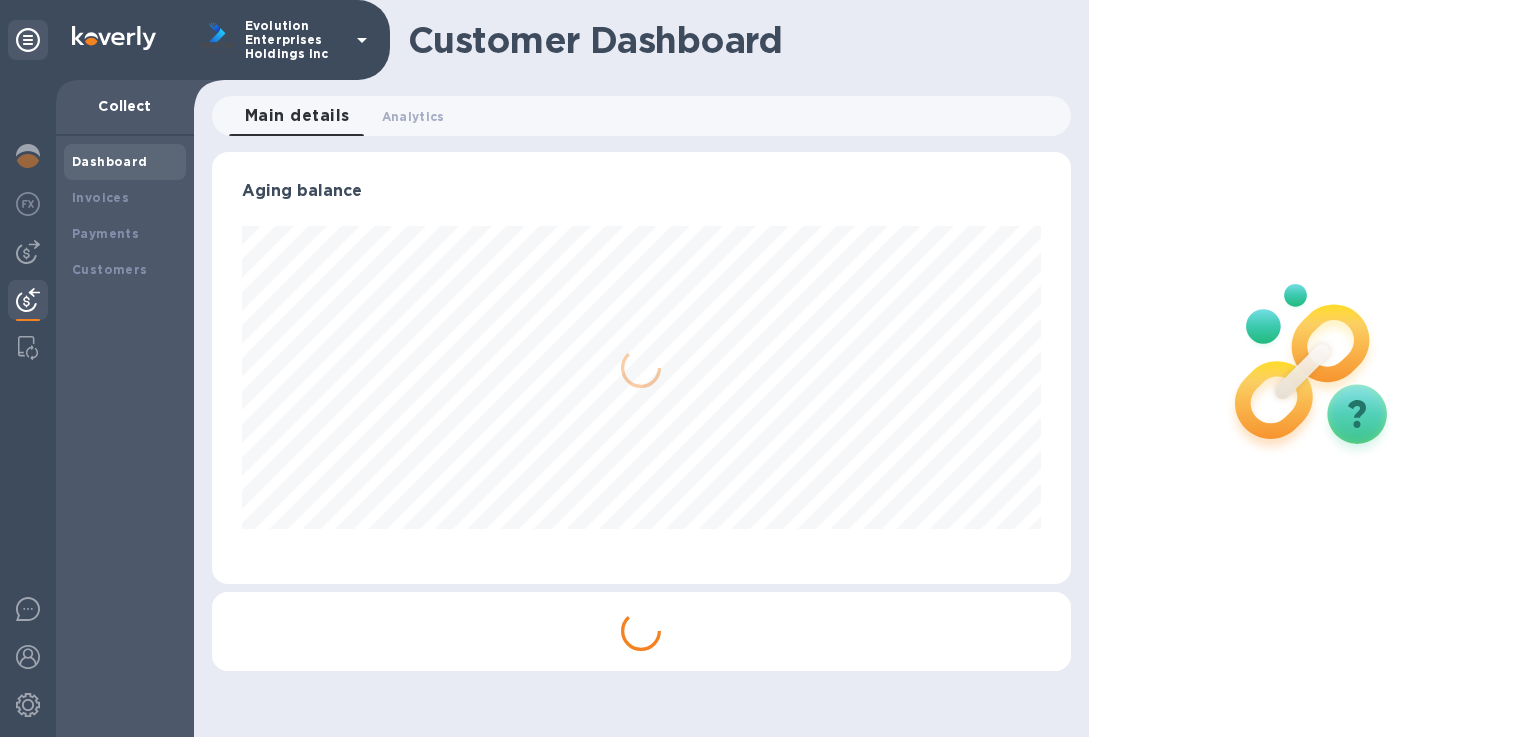 scroll, scrollTop: 432, scrollLeft: 850, axis: both 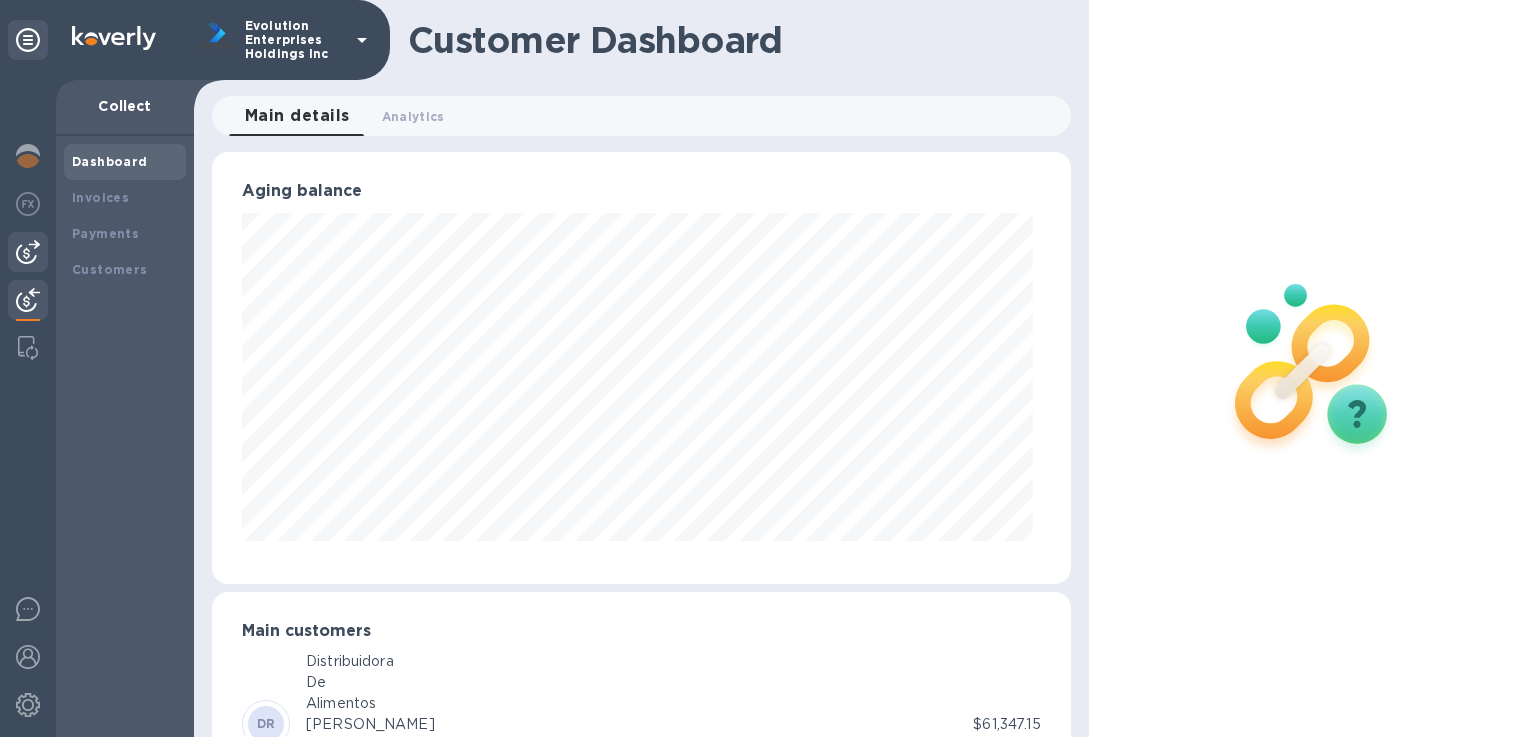 click at bounding box center (28, 252) 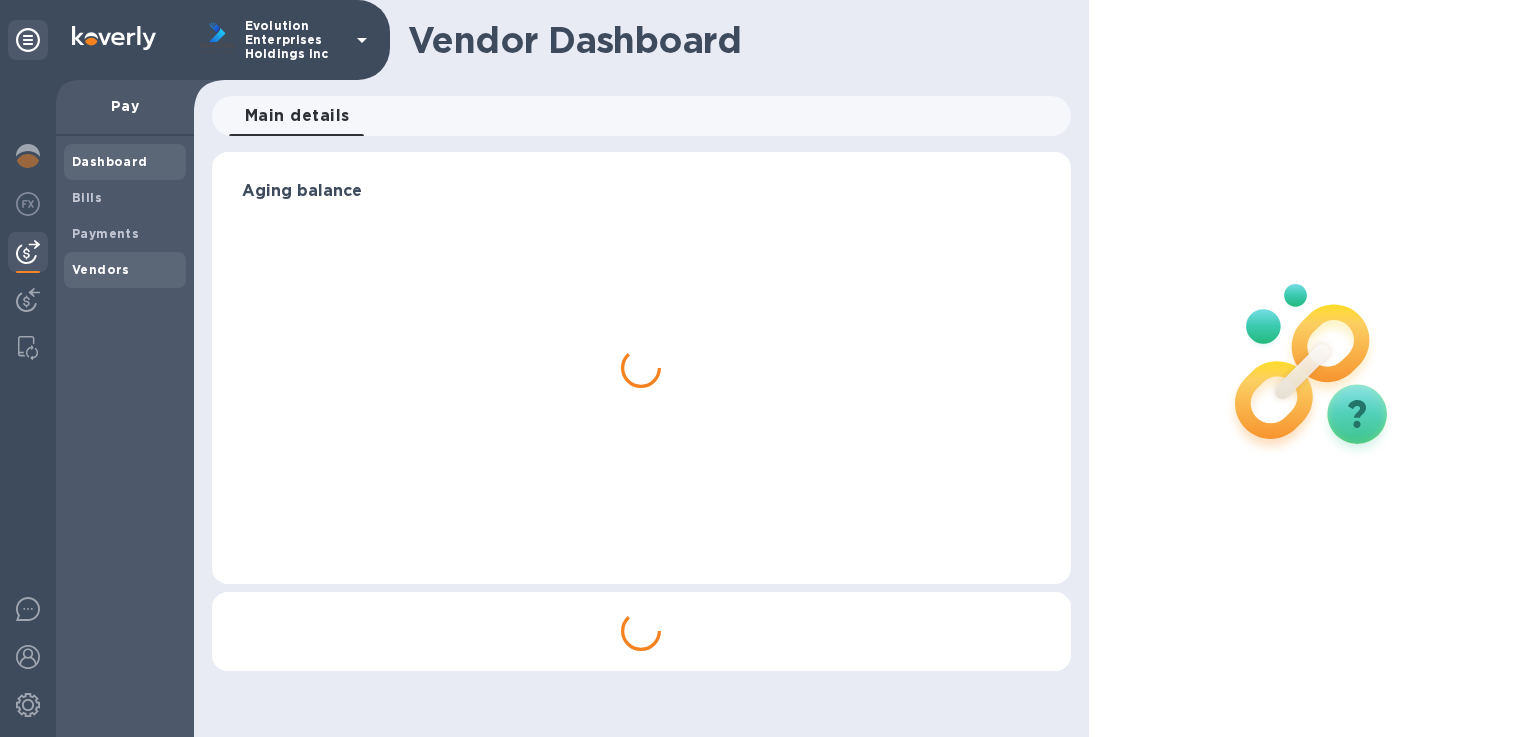 click on "Vendors" at bounding box center [101, 269] 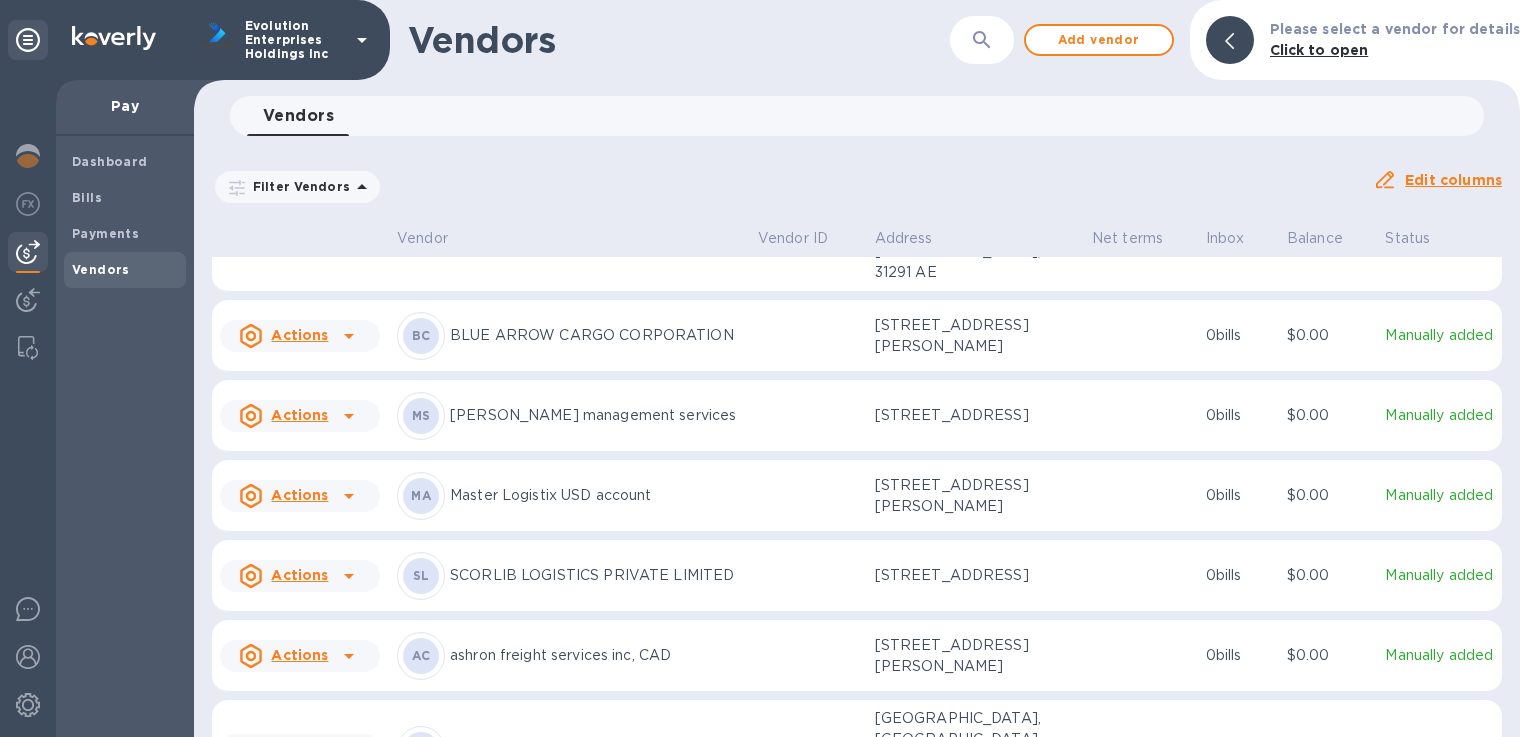 scroll, scrollTop: 247, scrollLeft: 0, axis: vertical 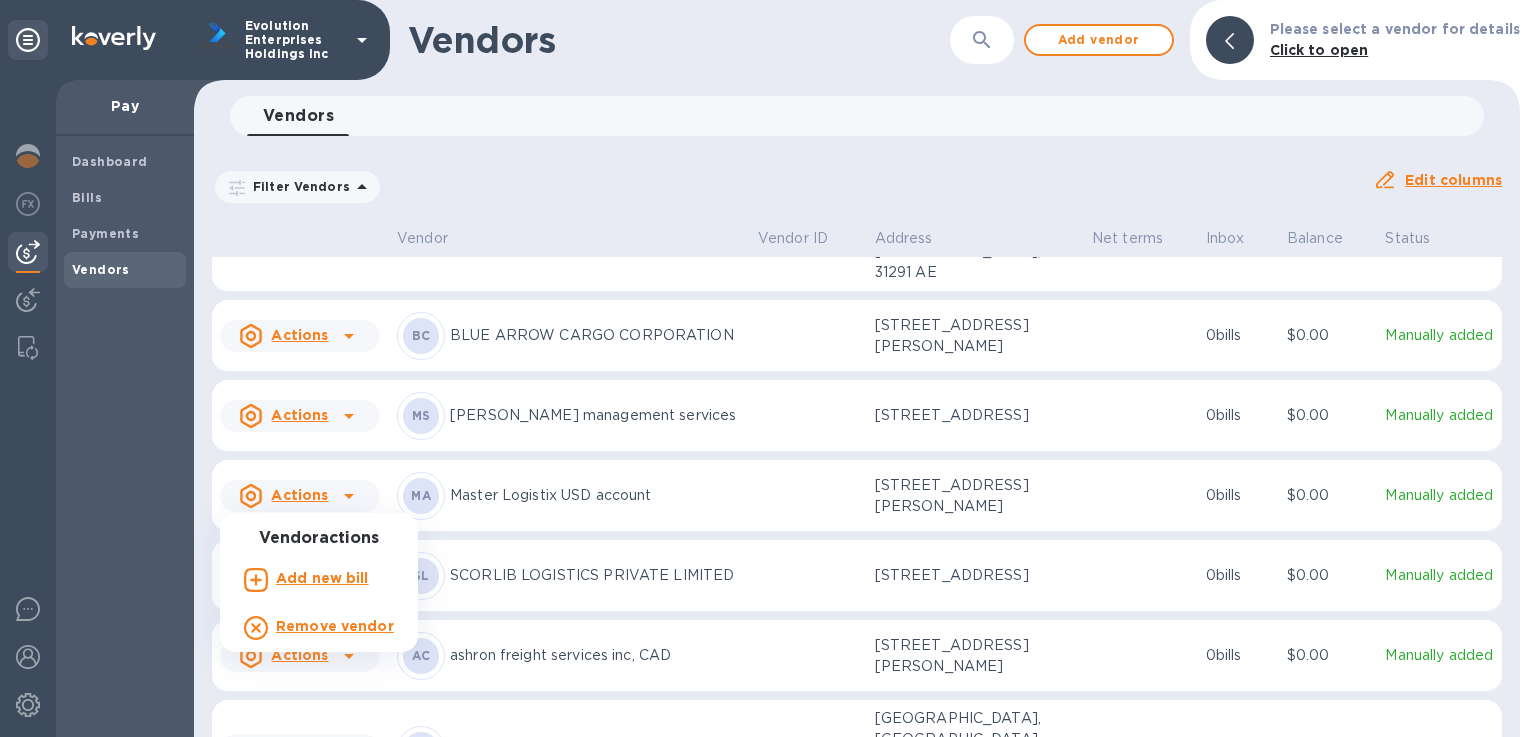 click at bounding box center (768, 368) 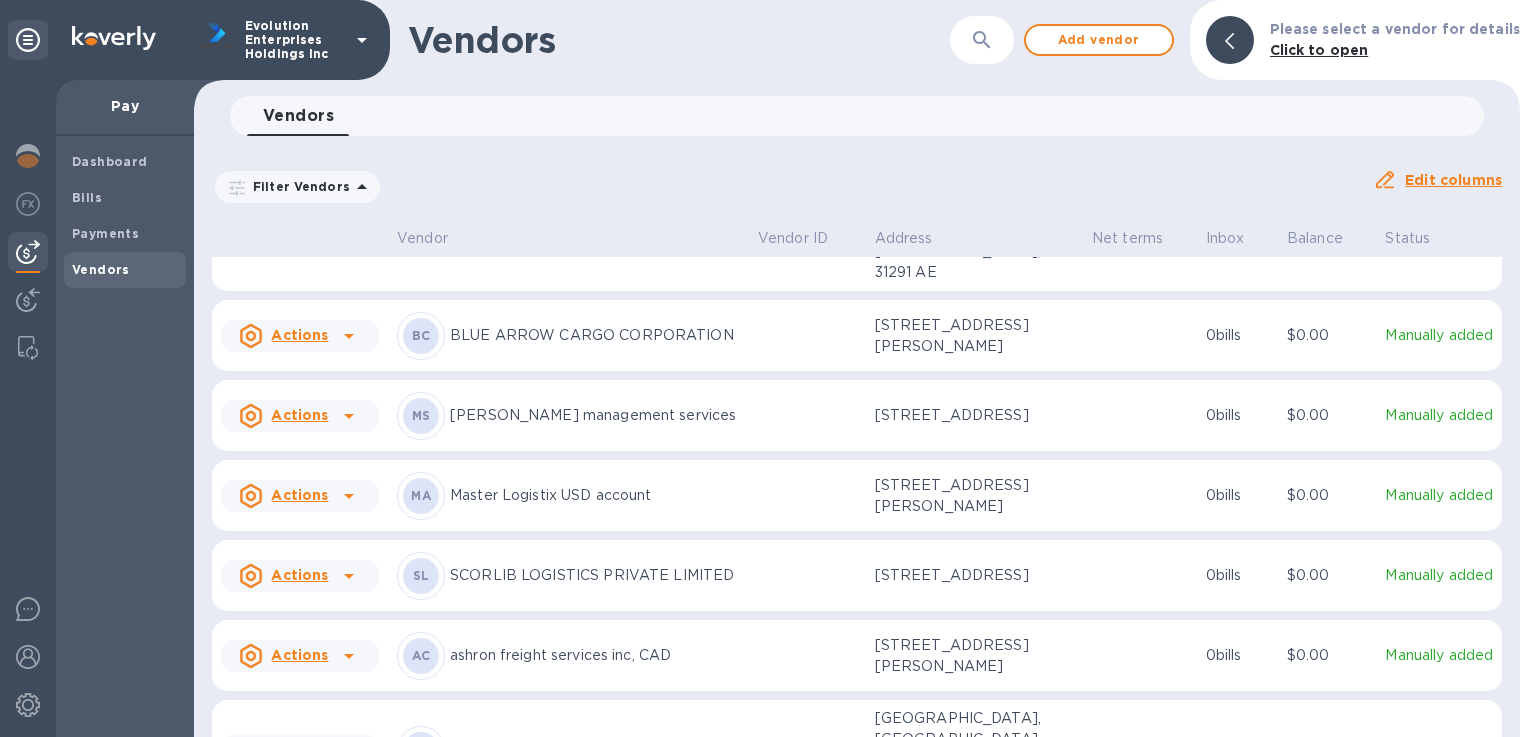 click at bounding box center (1141, 496) 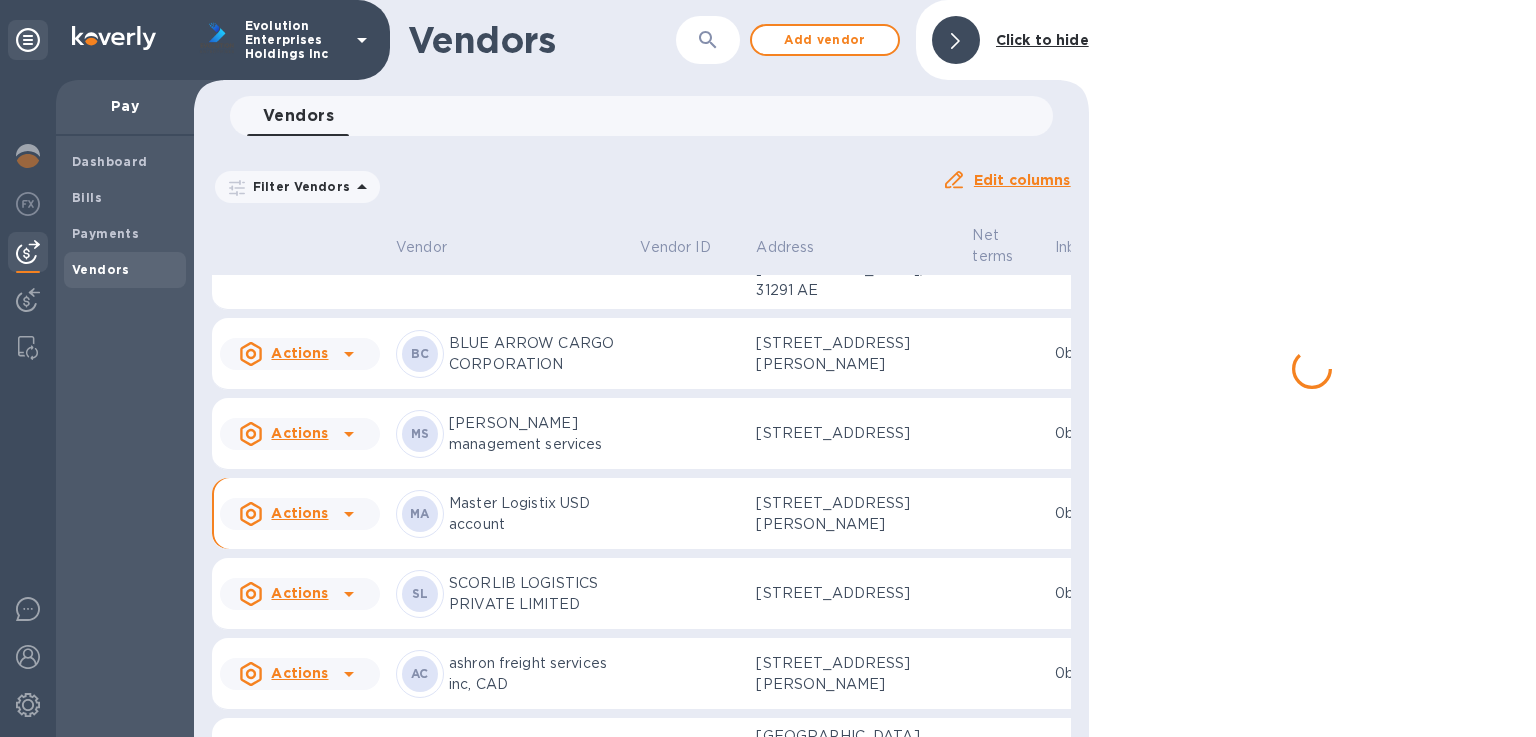 scroll, scrollTop: 431, scrollLeft: 0, axis: vertical 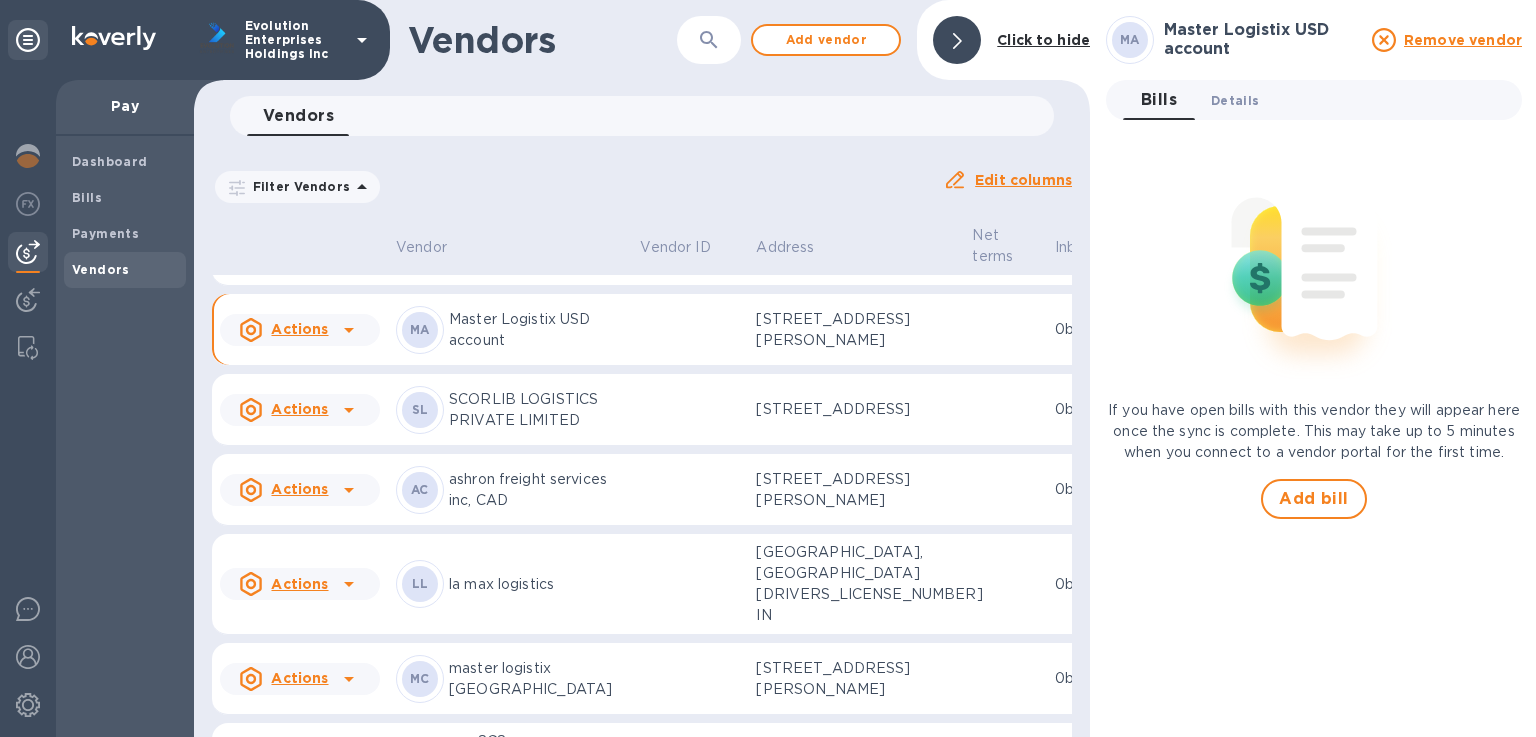 click on "Details 0" at bounding box center [1235, 100] 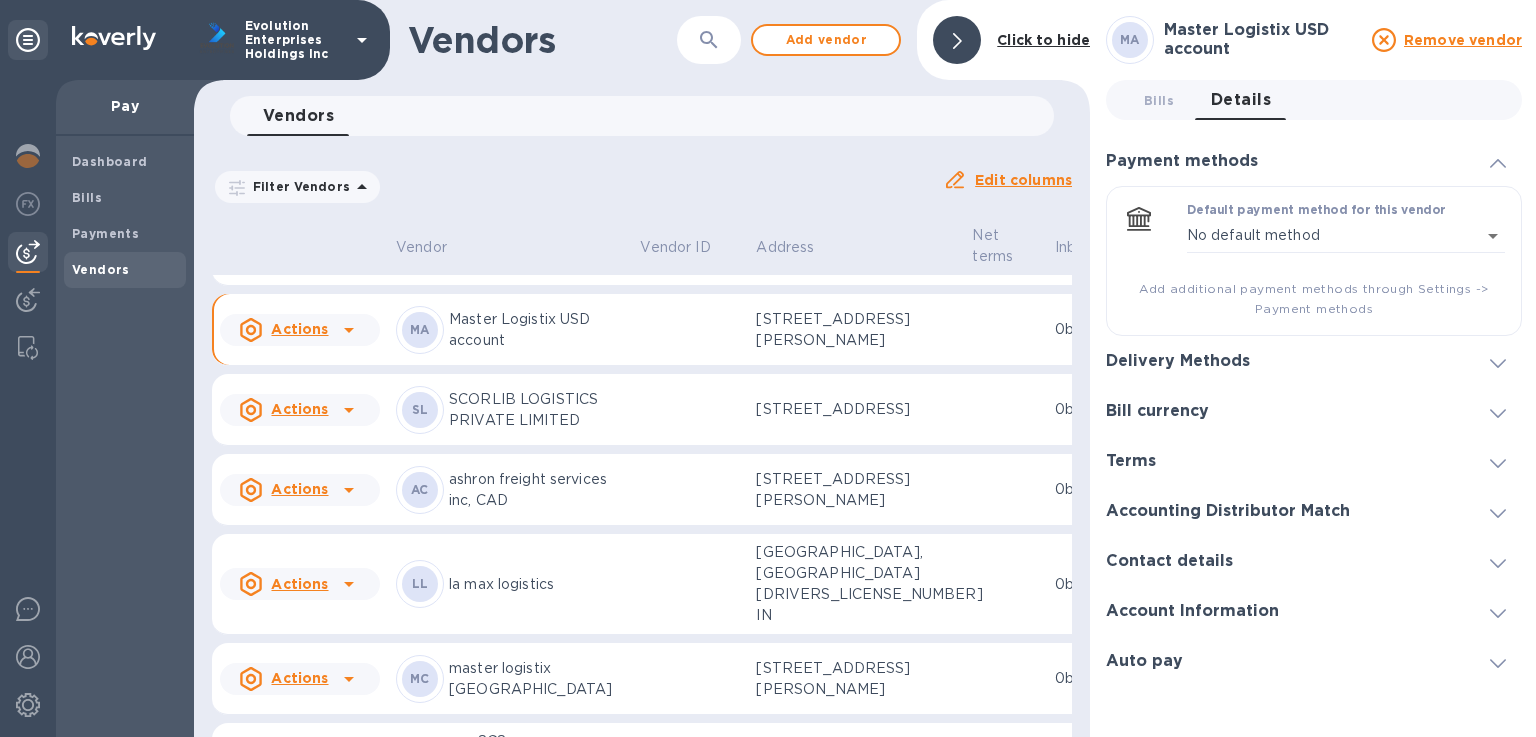 click on "Delivery Methods" at bounding box center (1178, 361) 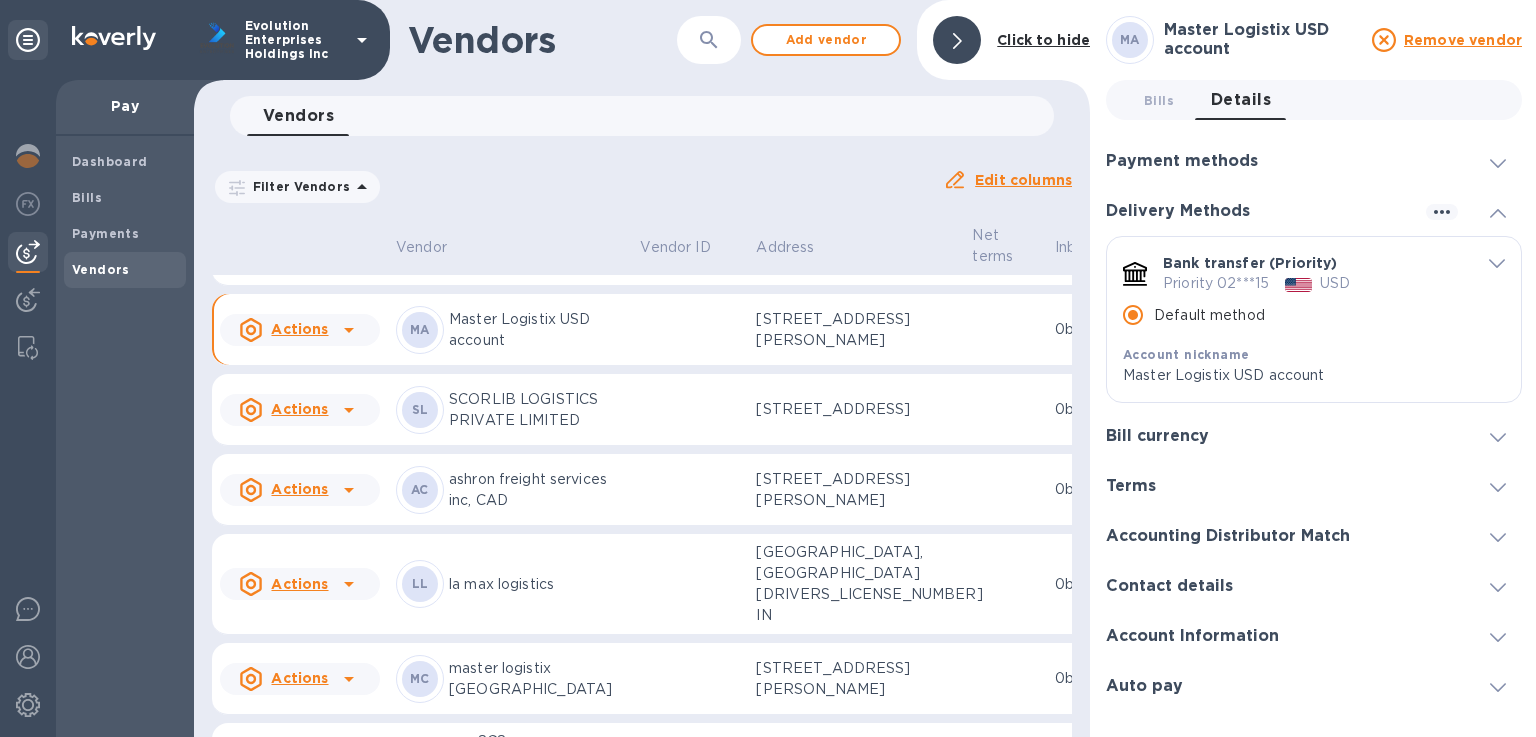 click on "Account Information" at bounding box center (1314, 636) 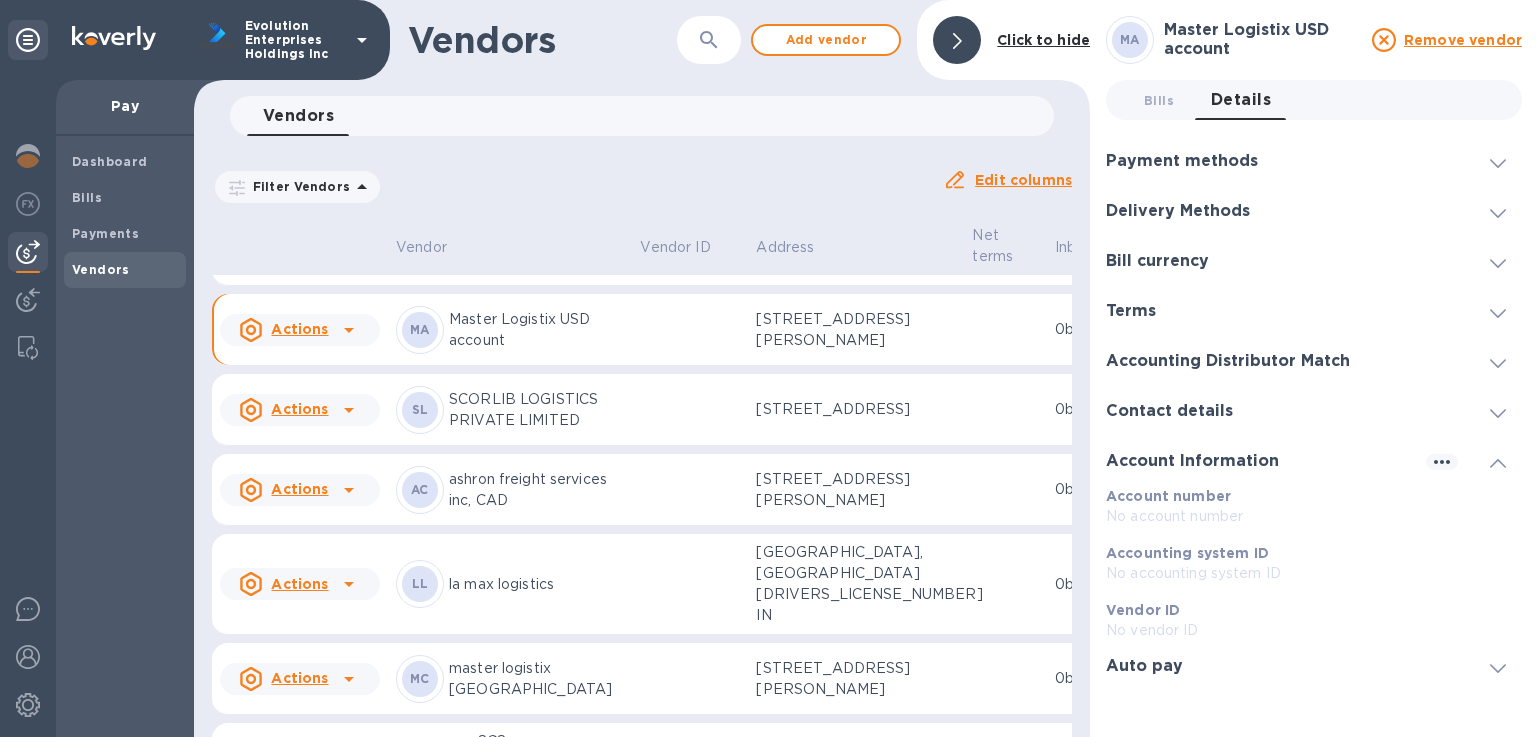 click on "Auto pay" at bounding box center (1144, 666) 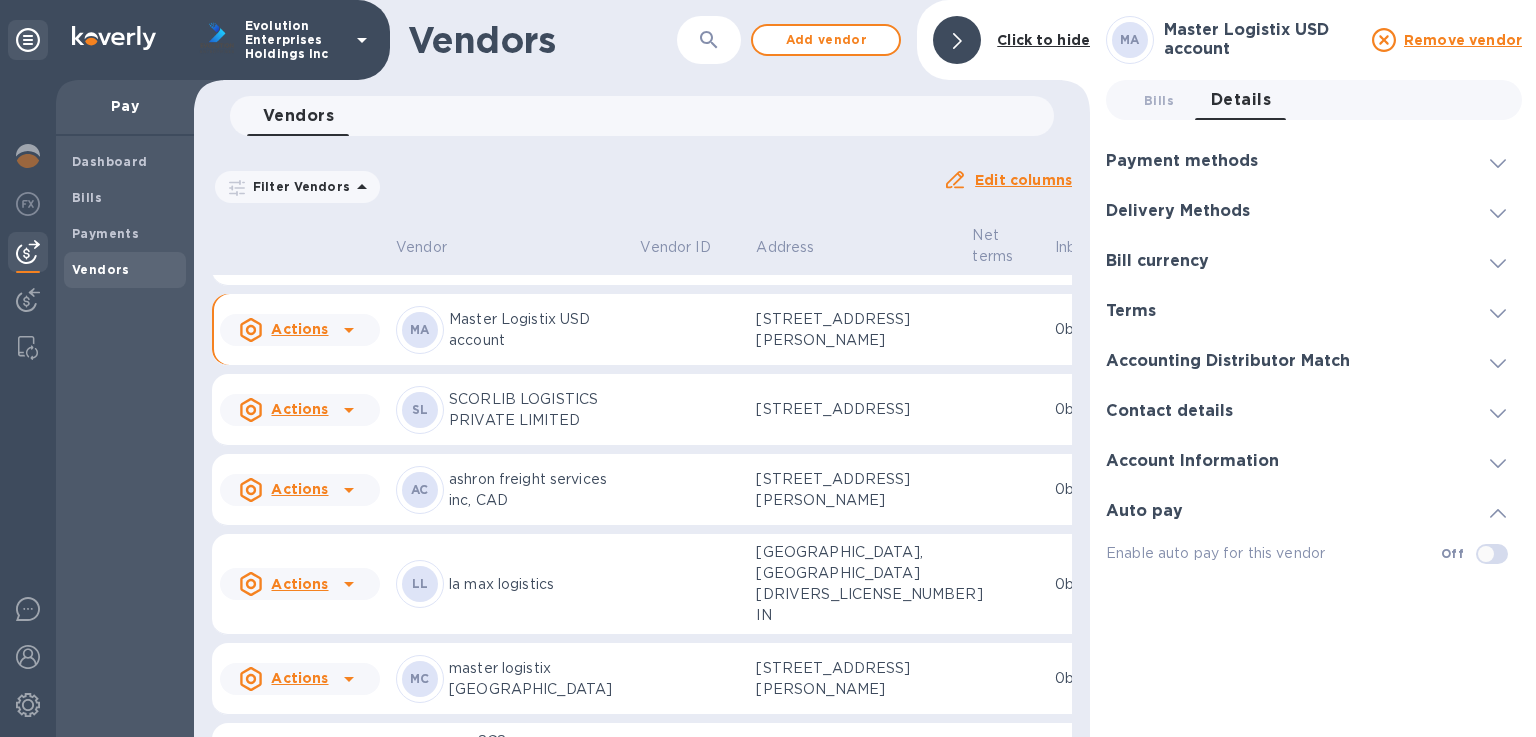 click on "Contact details" at bounding box center (1169, 411) 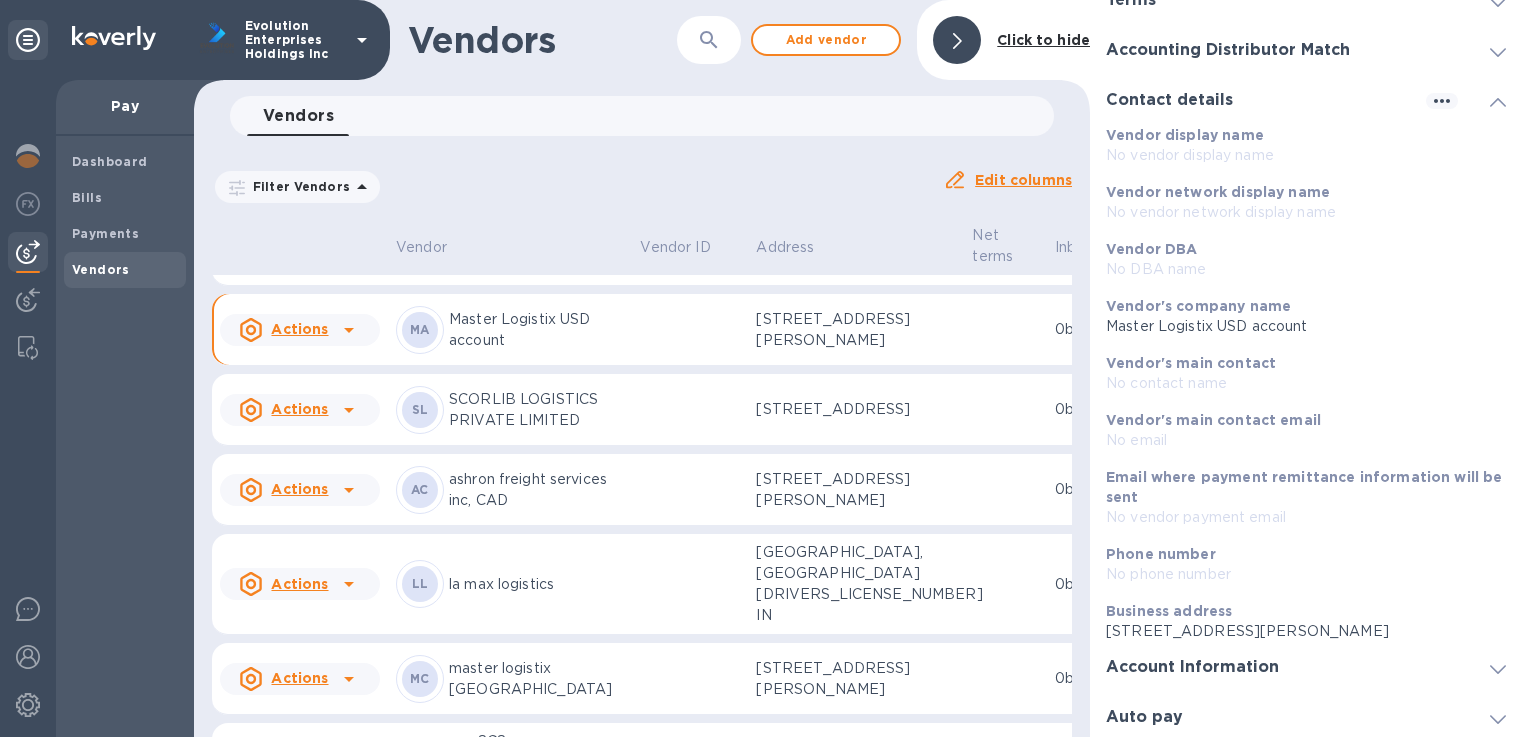 scroll, scrollTop: 316, scrollLeft: 0, axis: vertical 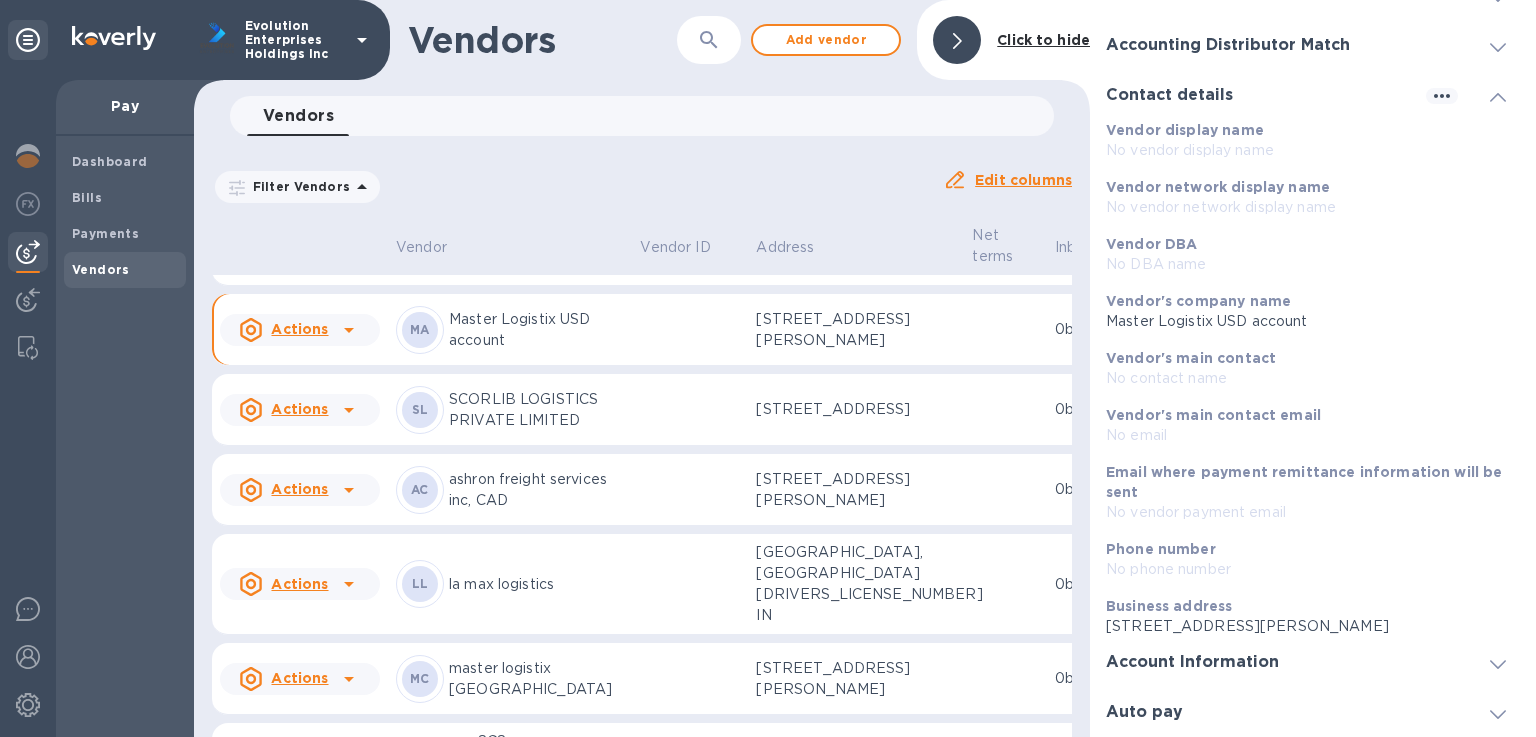 drag, startPoint x: 1107, startPoint y: 626, endPoint x: 1437, endPoint y: 624, distance: 330.00607 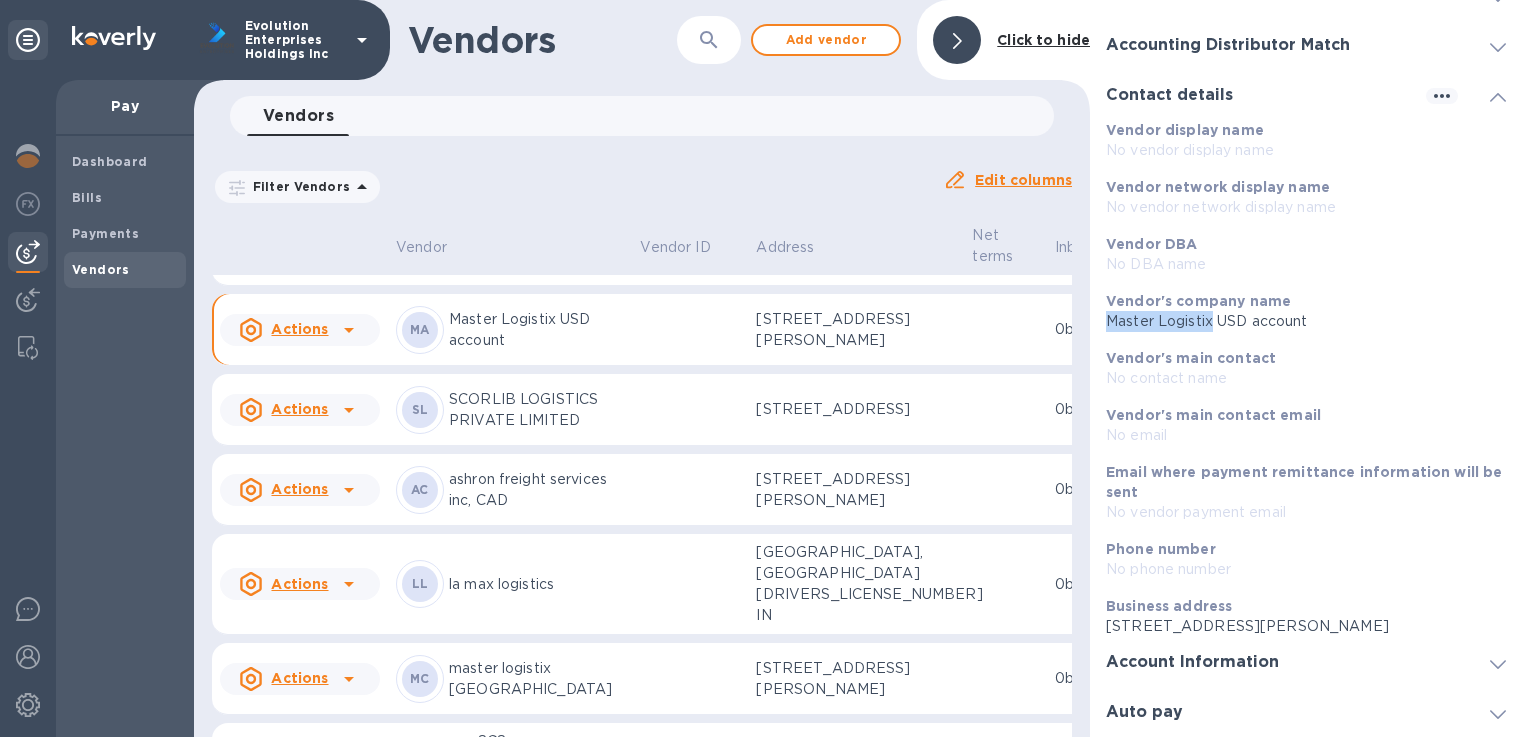 drag, startPoint x: 1209, startPoint y: 323, endPoint x: 1098, endPoint y: 319, distance: 111.07205 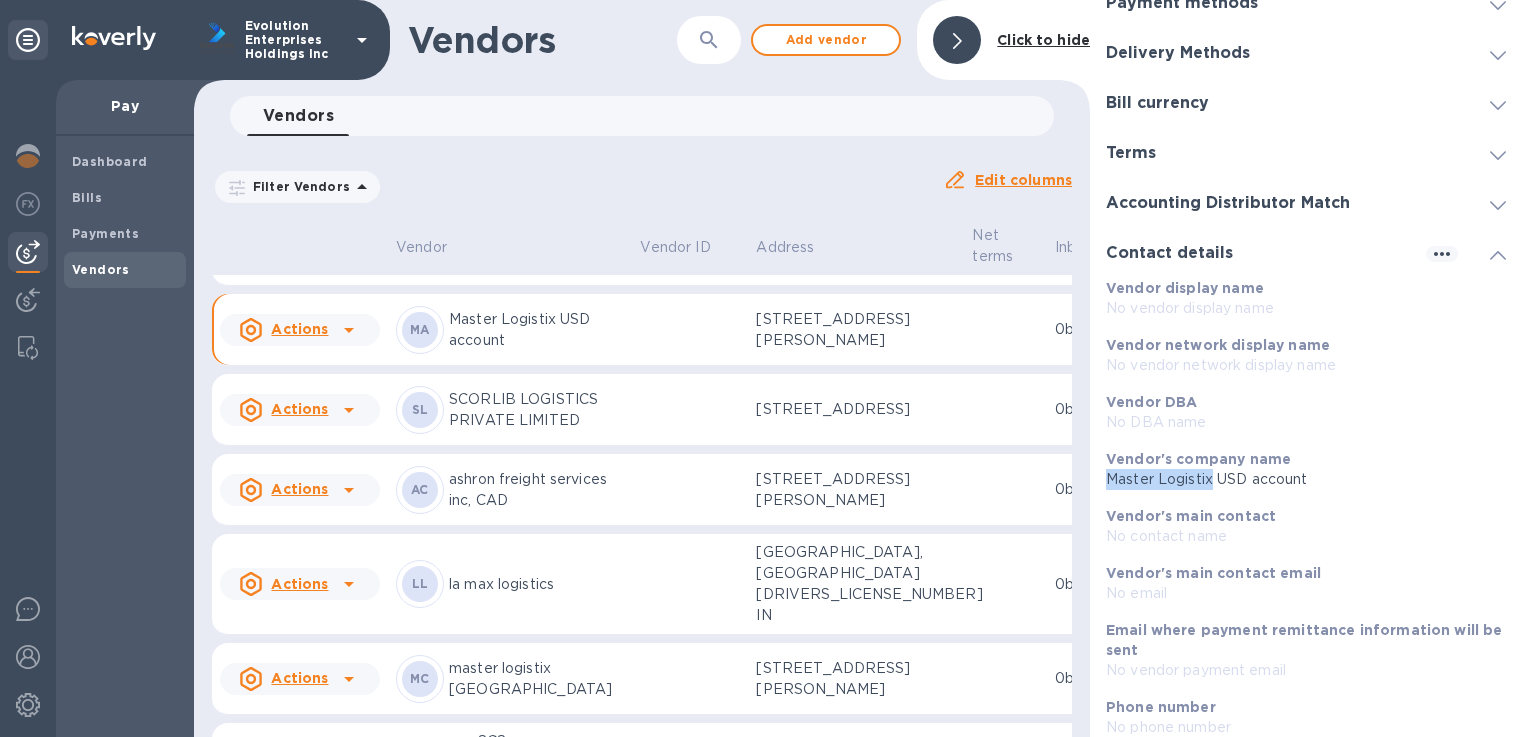 scroll, scrollTop: 158, scrollLeft: 0, axis: vertical 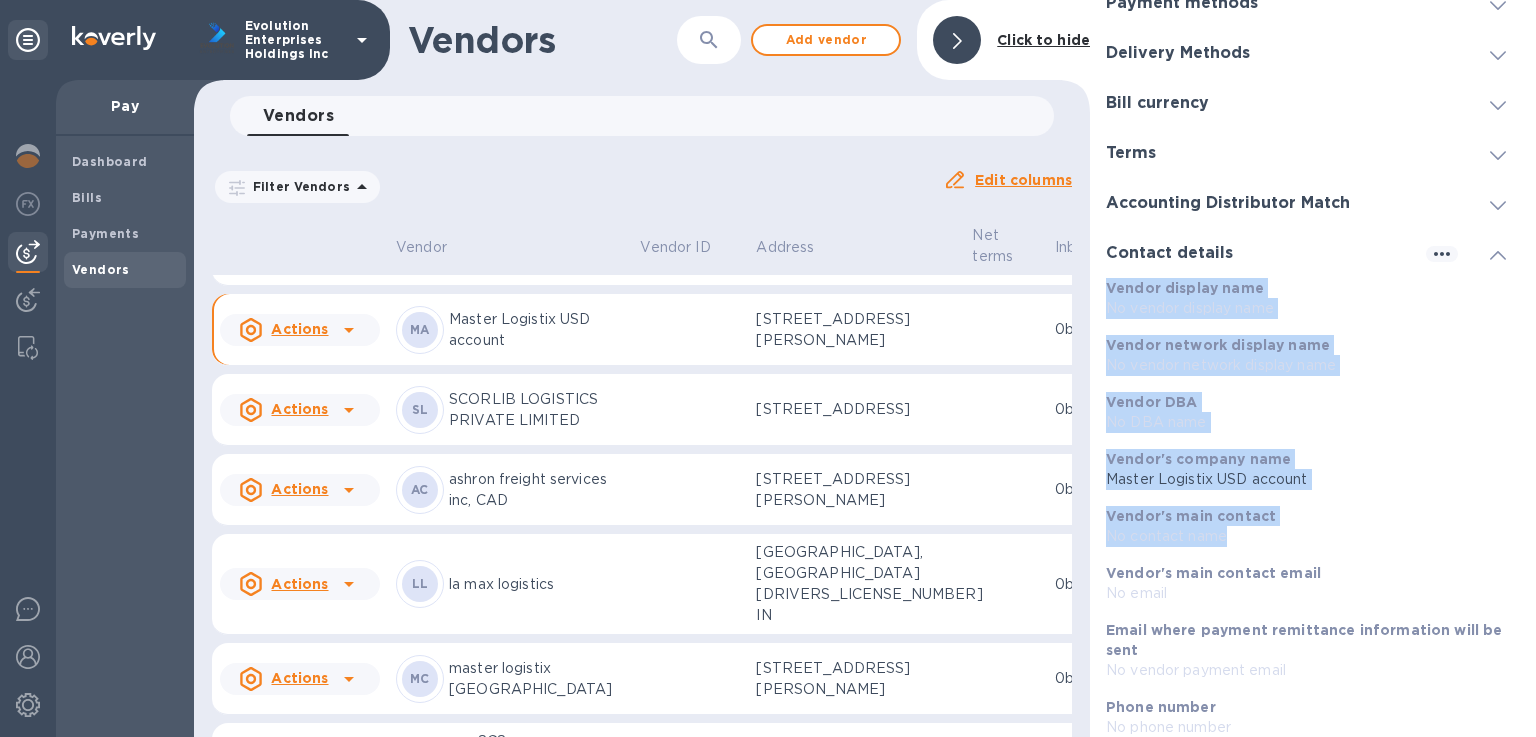 drag, startPoint x: 1315, startPoint y: 253, endPoint x: 1317, endPoint y: 546, distance: 293.00684 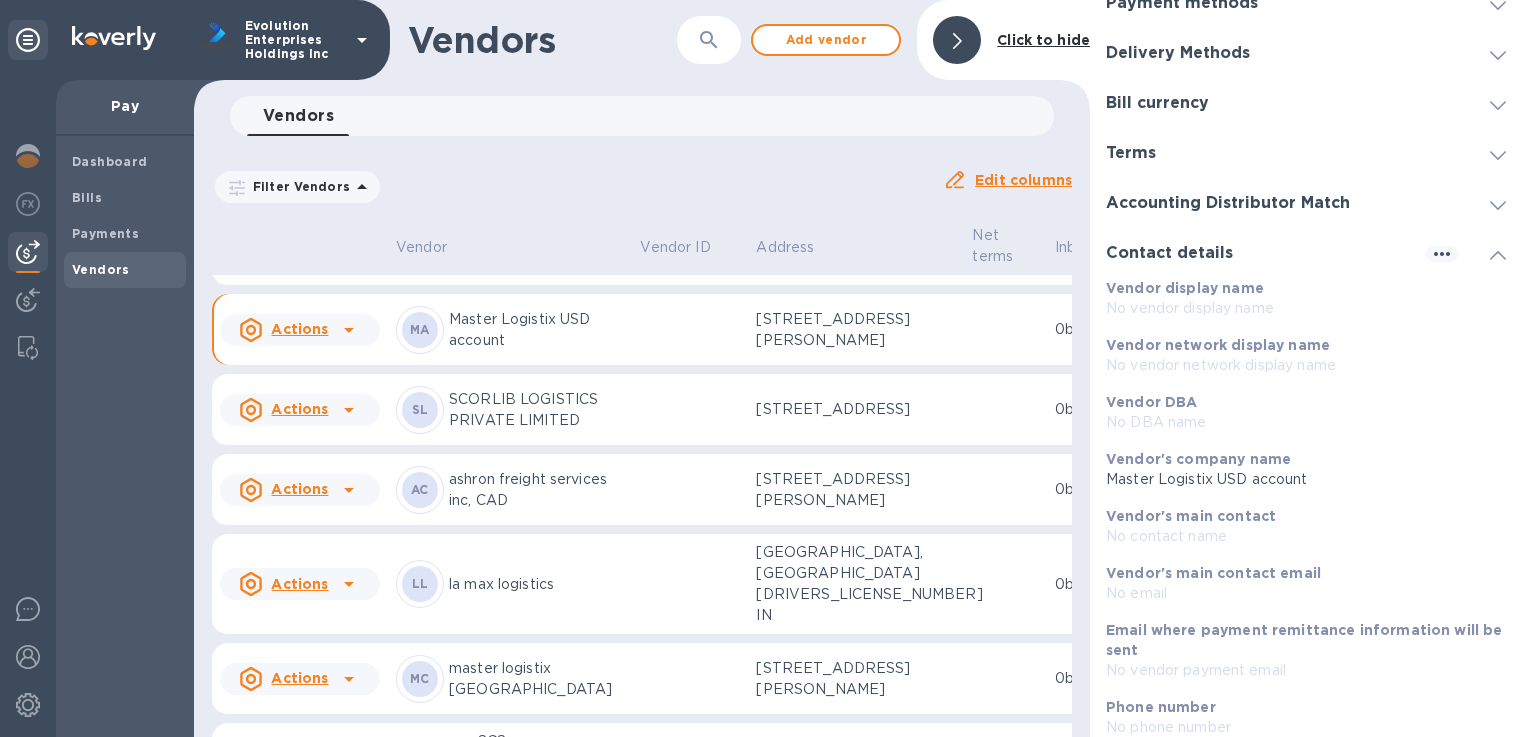 click on "Contact details" at bounding box center (1169, 253) 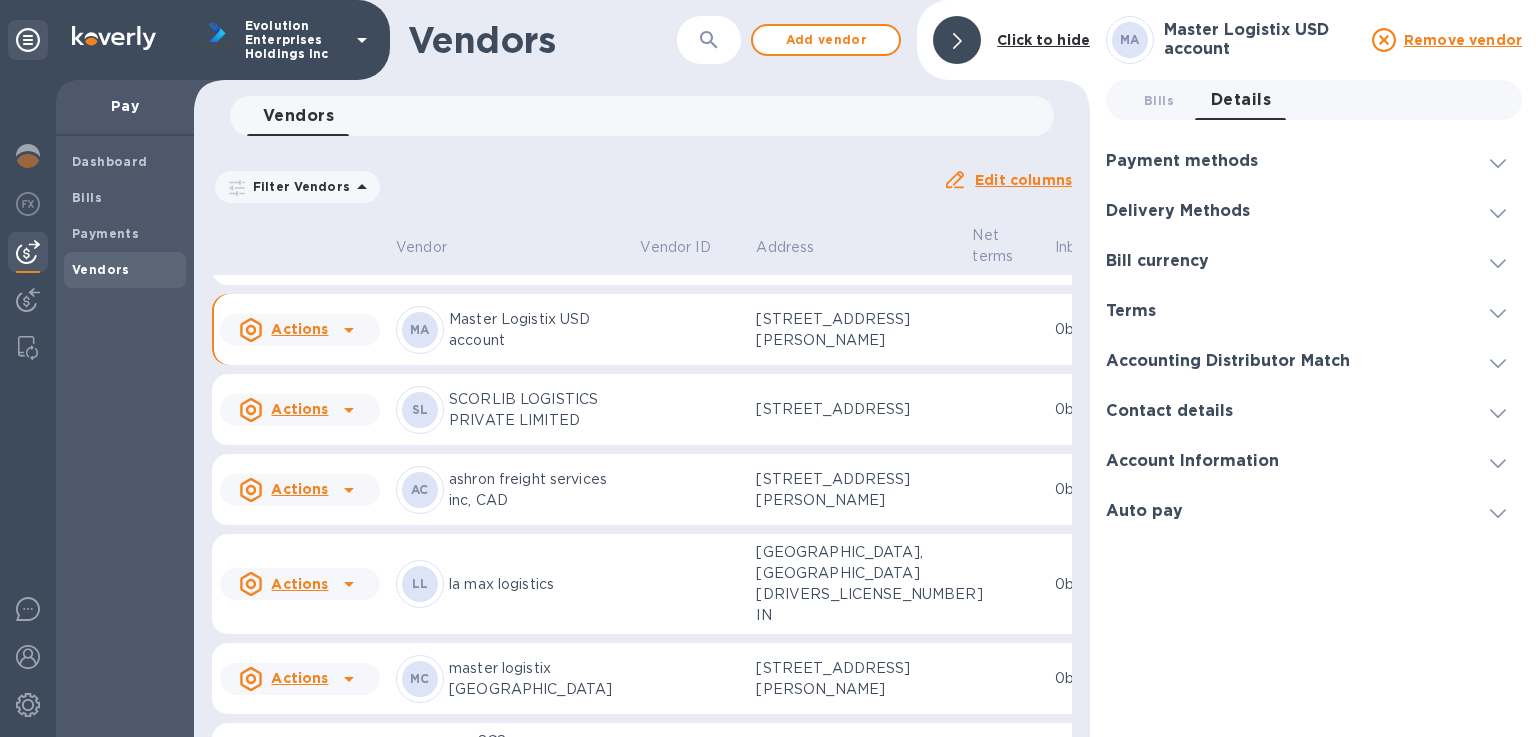 scroll, scrollTop: 0, scrollLeft: 0, axis: both 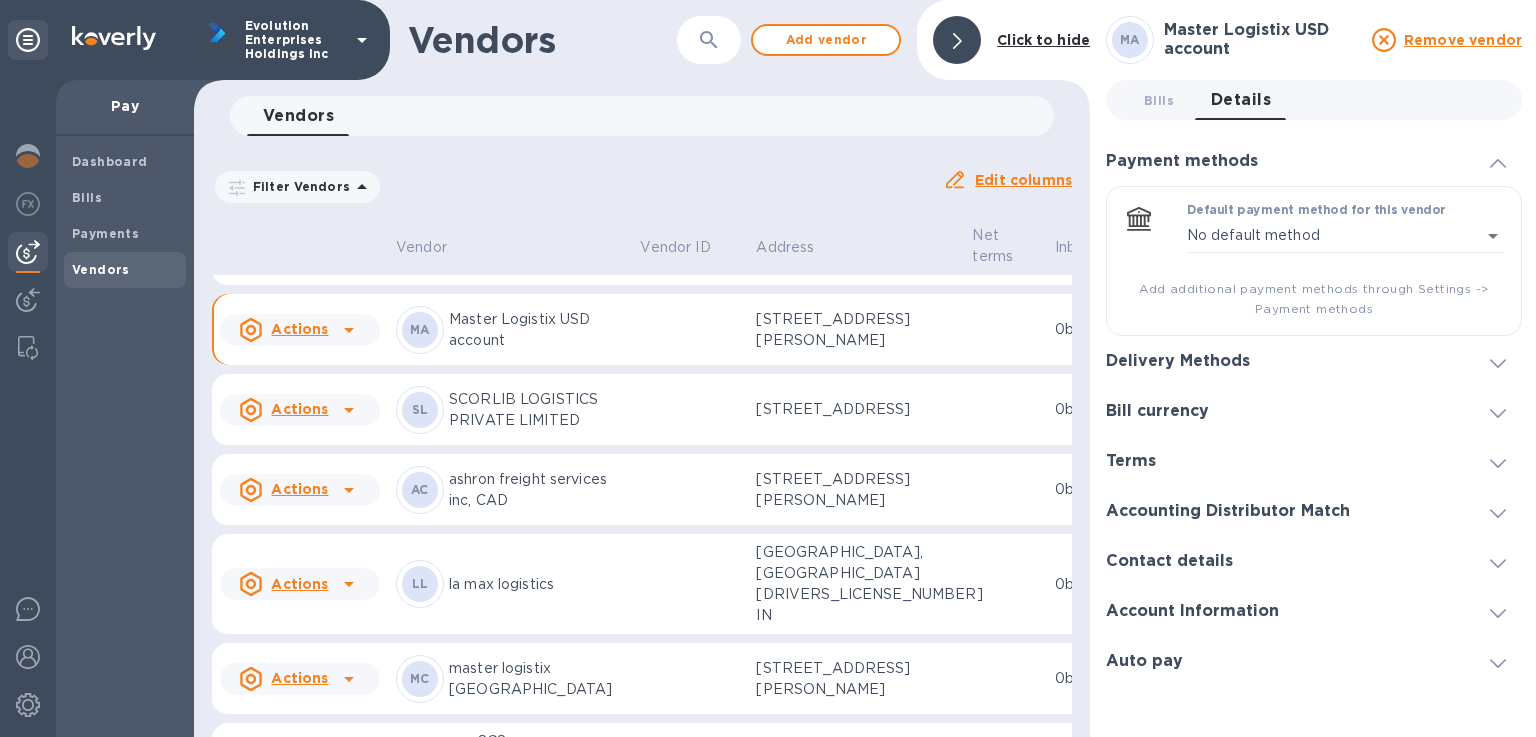 click on "Delivery Methods" at bounding box center [1178, 361] 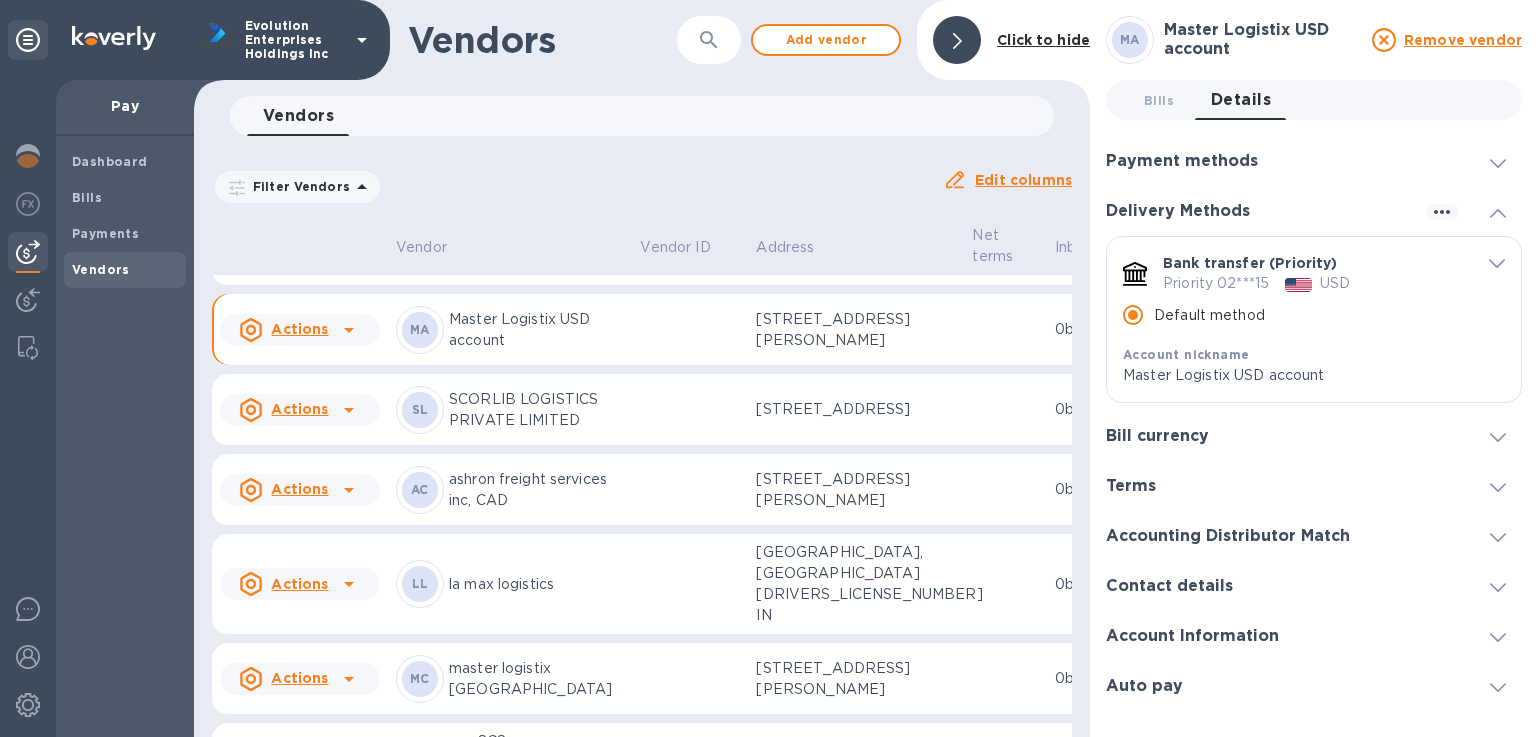 click on "Accounting Distributor Match" at bounding box center (1228, 536) 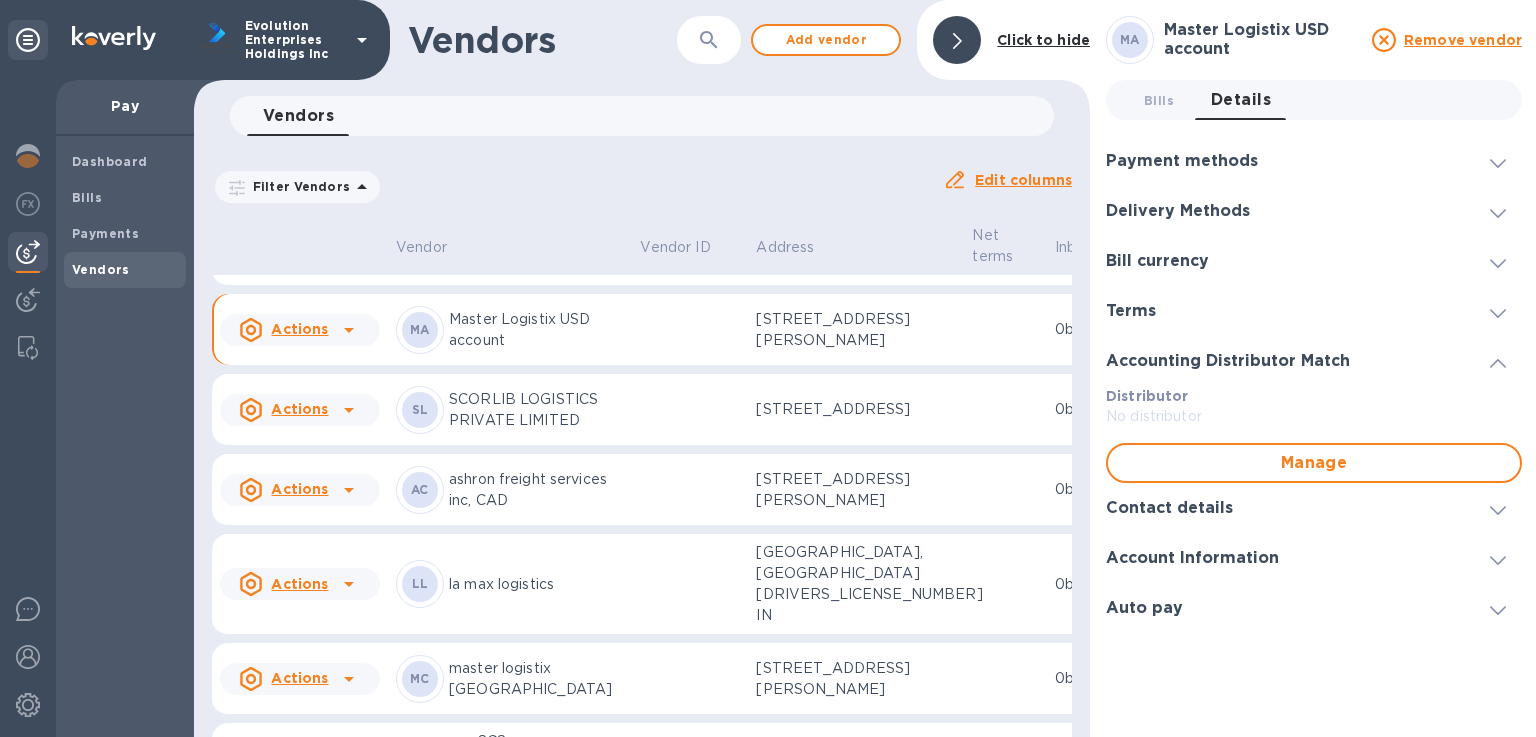 click on "Terms" at bounding box center [1139, 311] 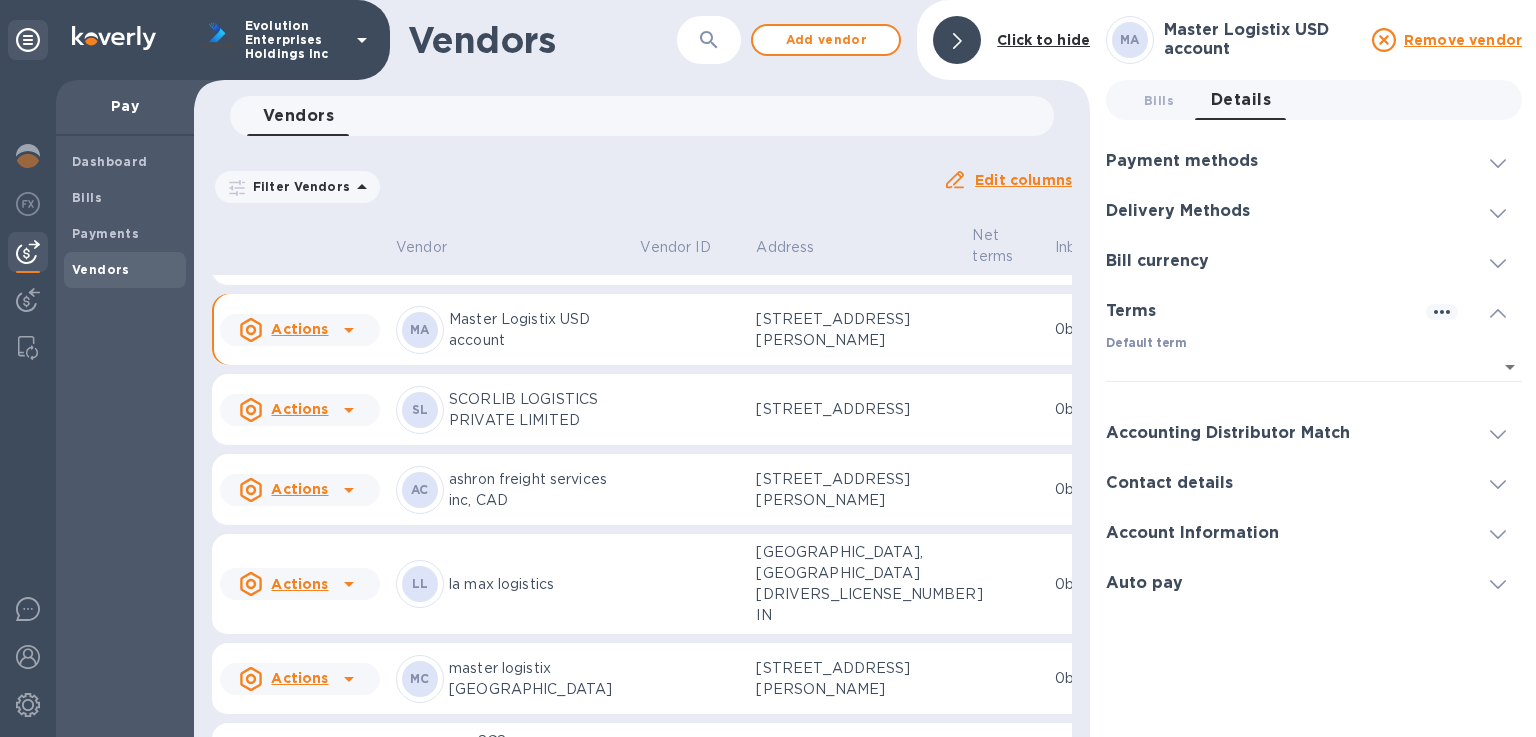 click on "Bill currency" at bounding box center [1314, 261] 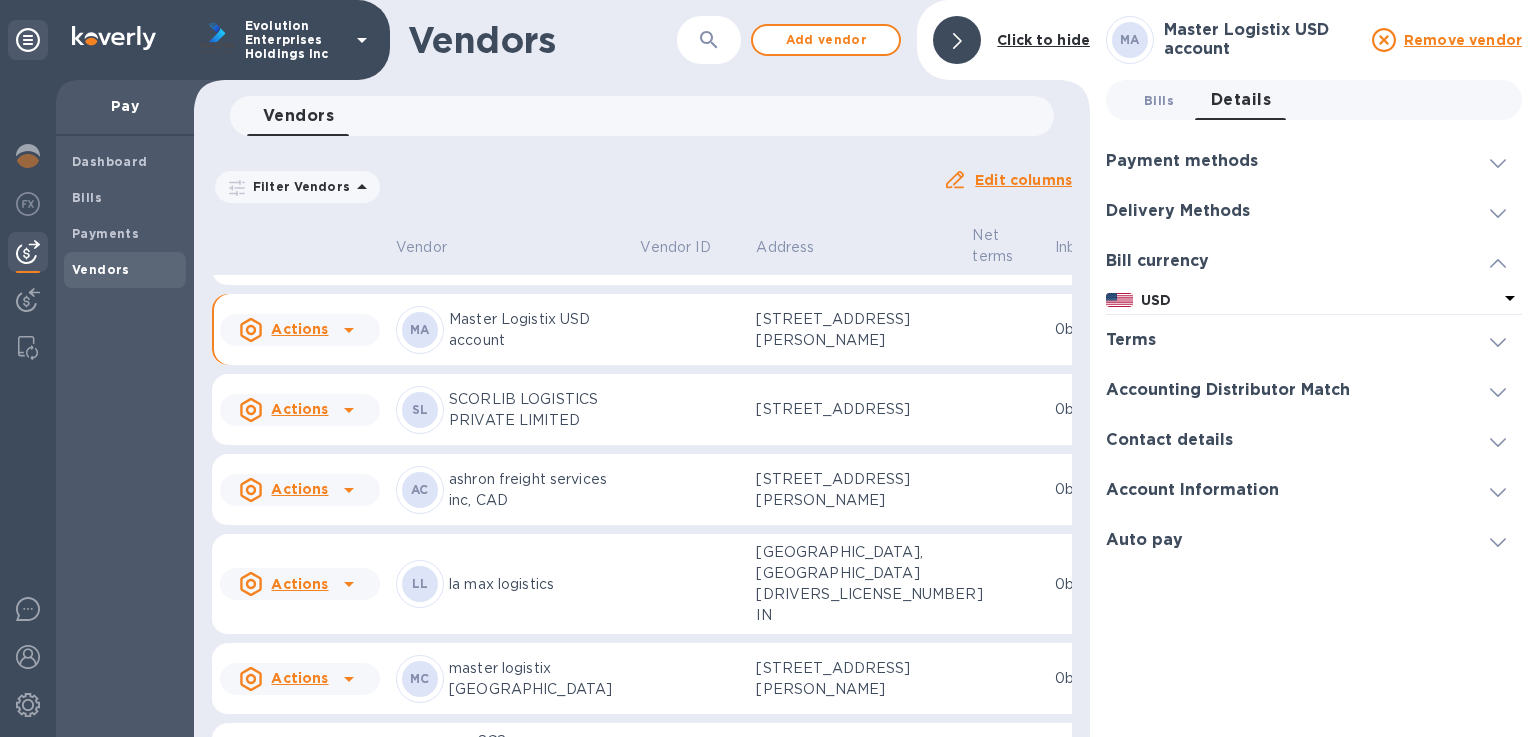 click on "Bills 0" at bounding box center (1159, 100) 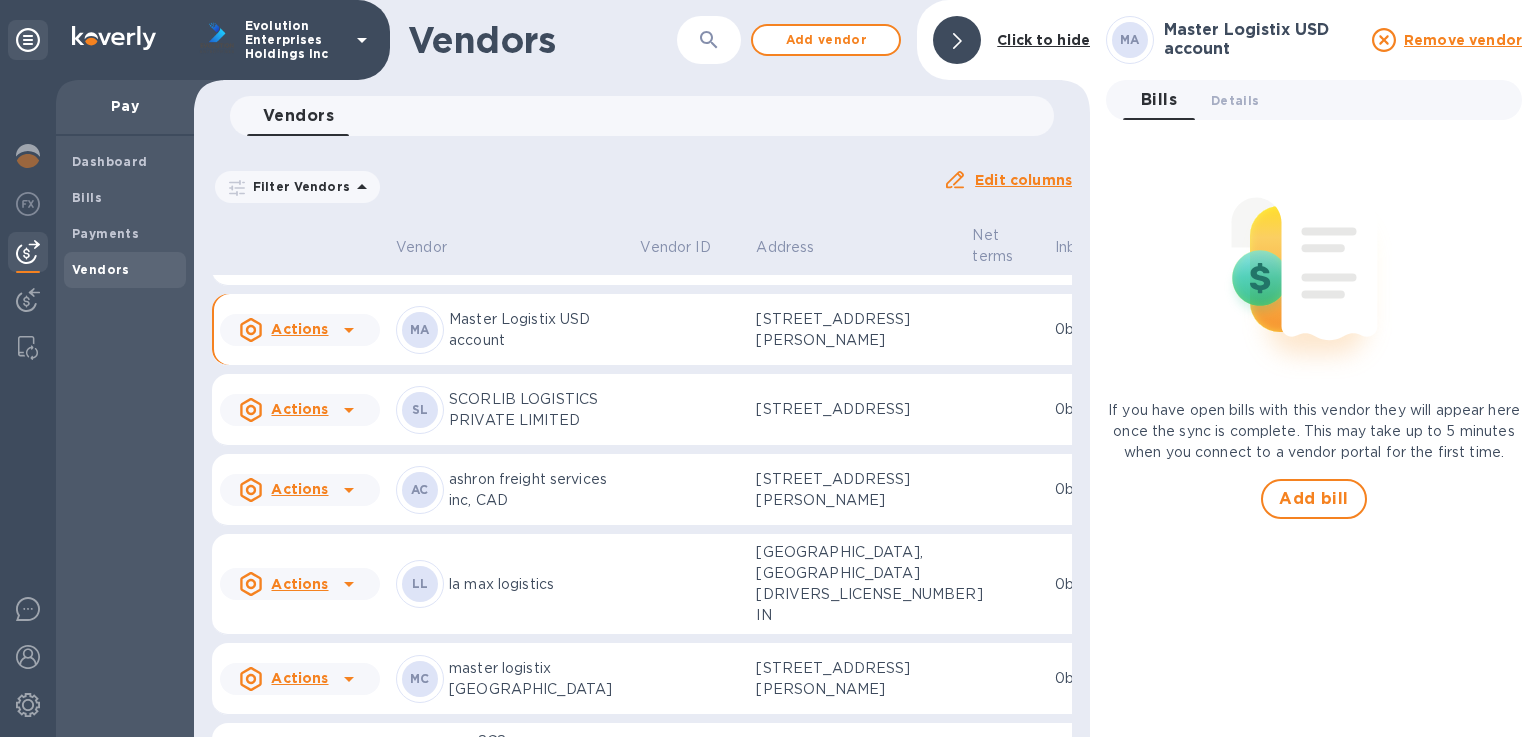 click on "Edit columns" at bounding box center (1023, 180) 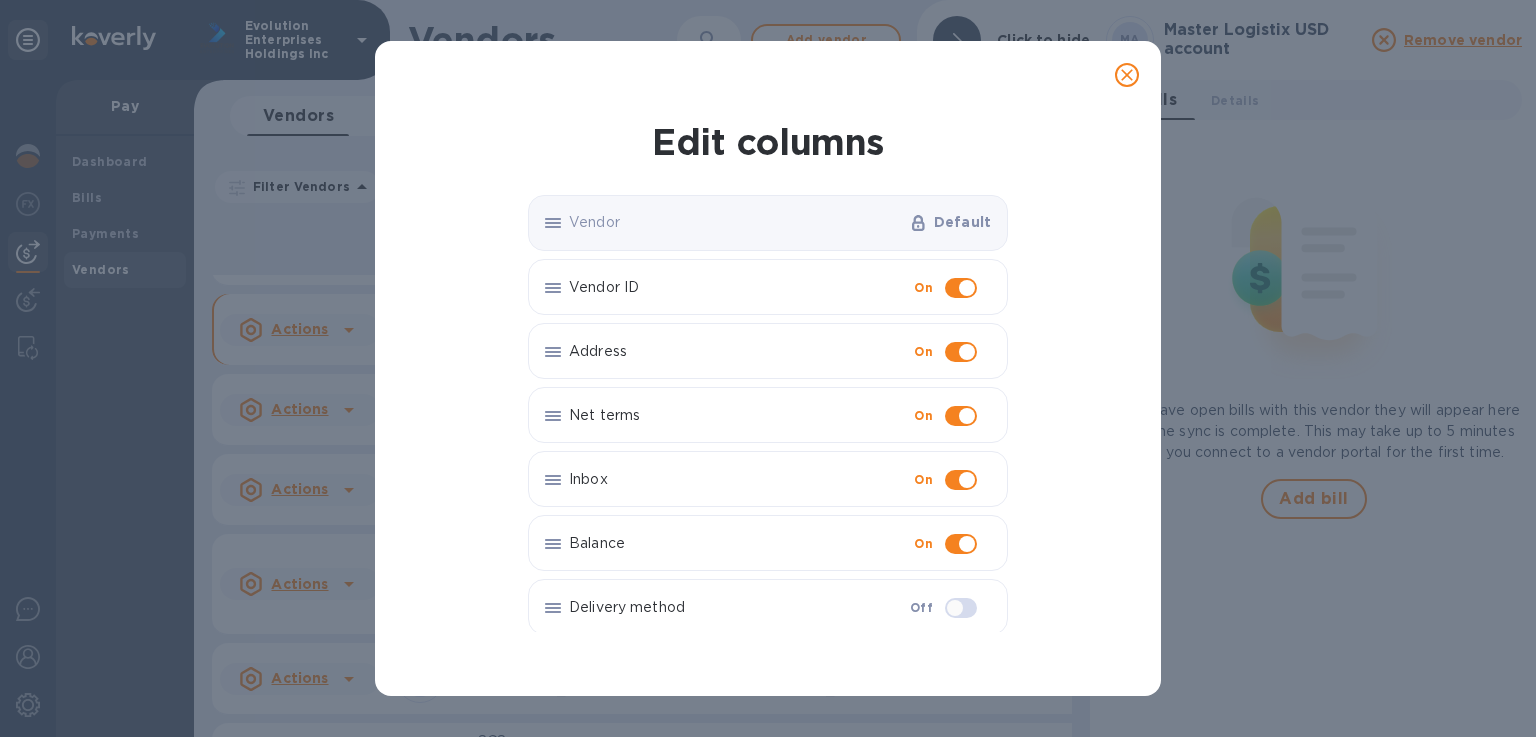 click 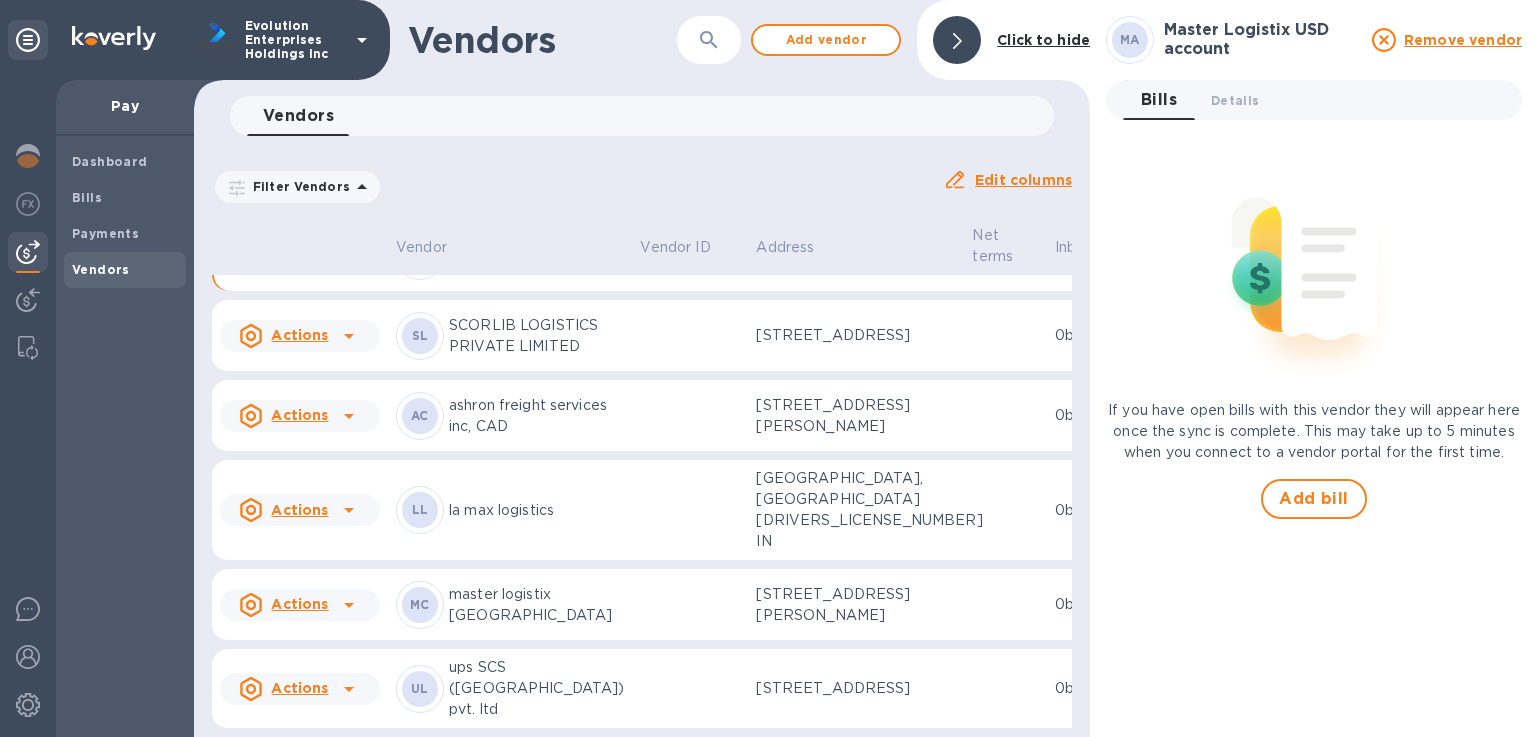 scroll, scrollTop: 682, scrollLeft: 0, axis: vertical 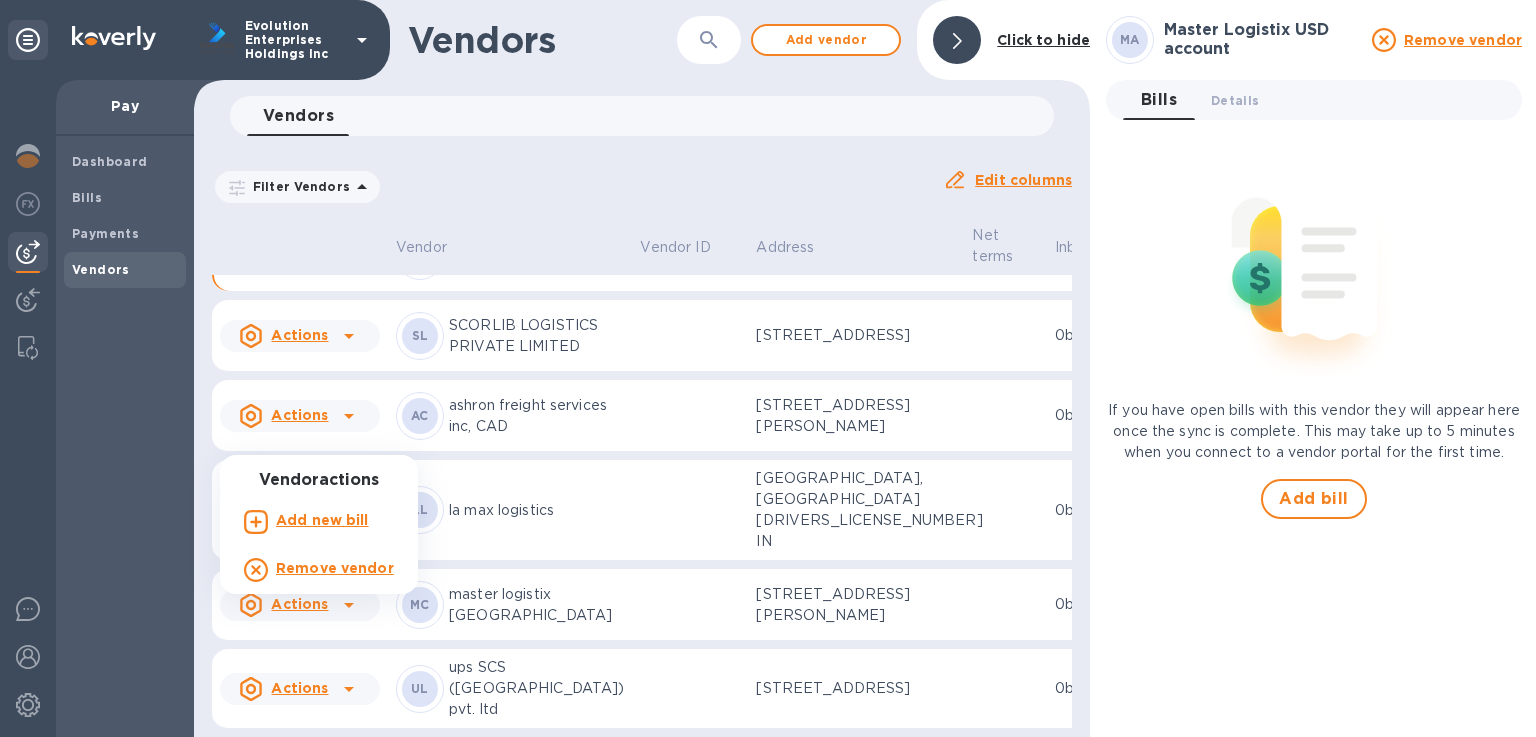 click at bounding box center [768, 368] 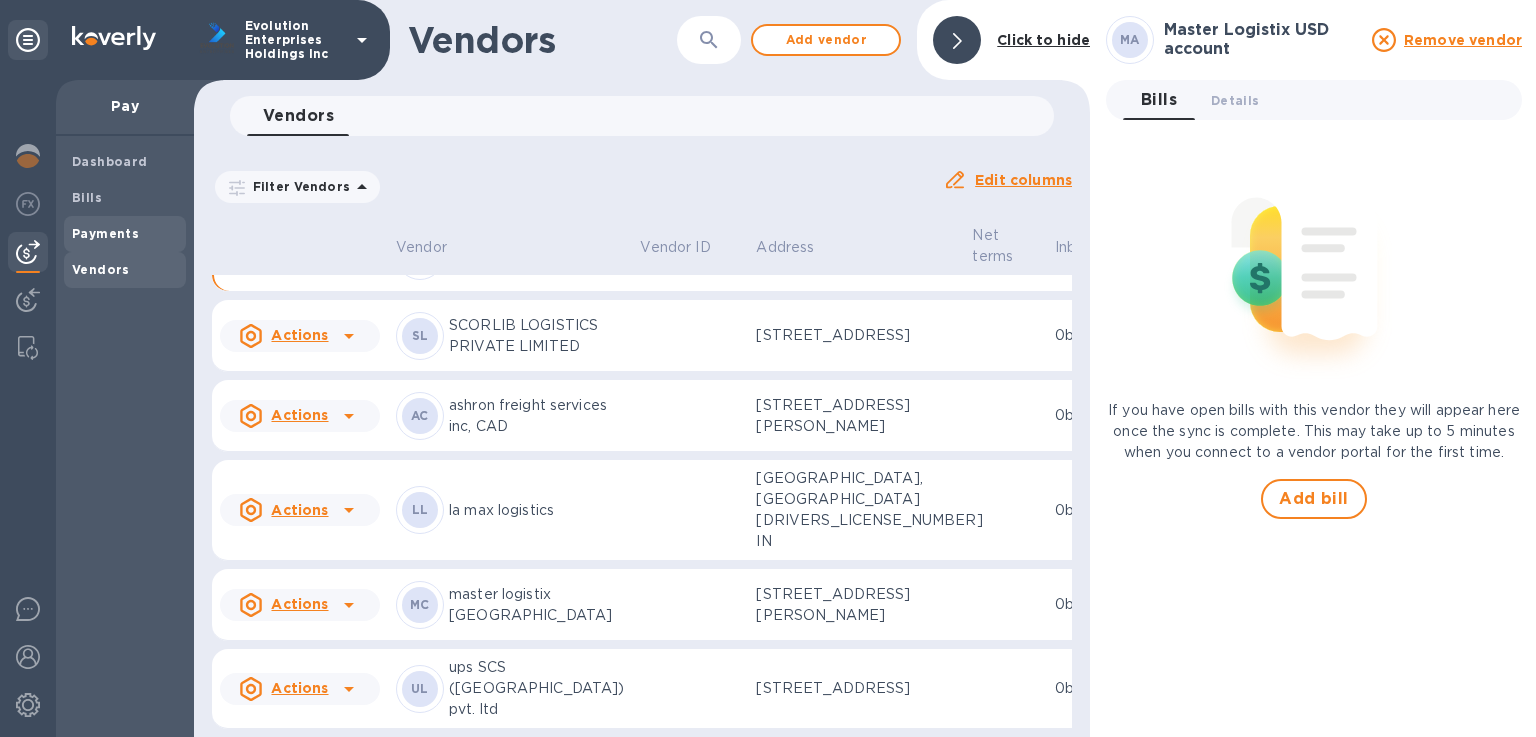click on "Payments" at bounding box center [105, 233] 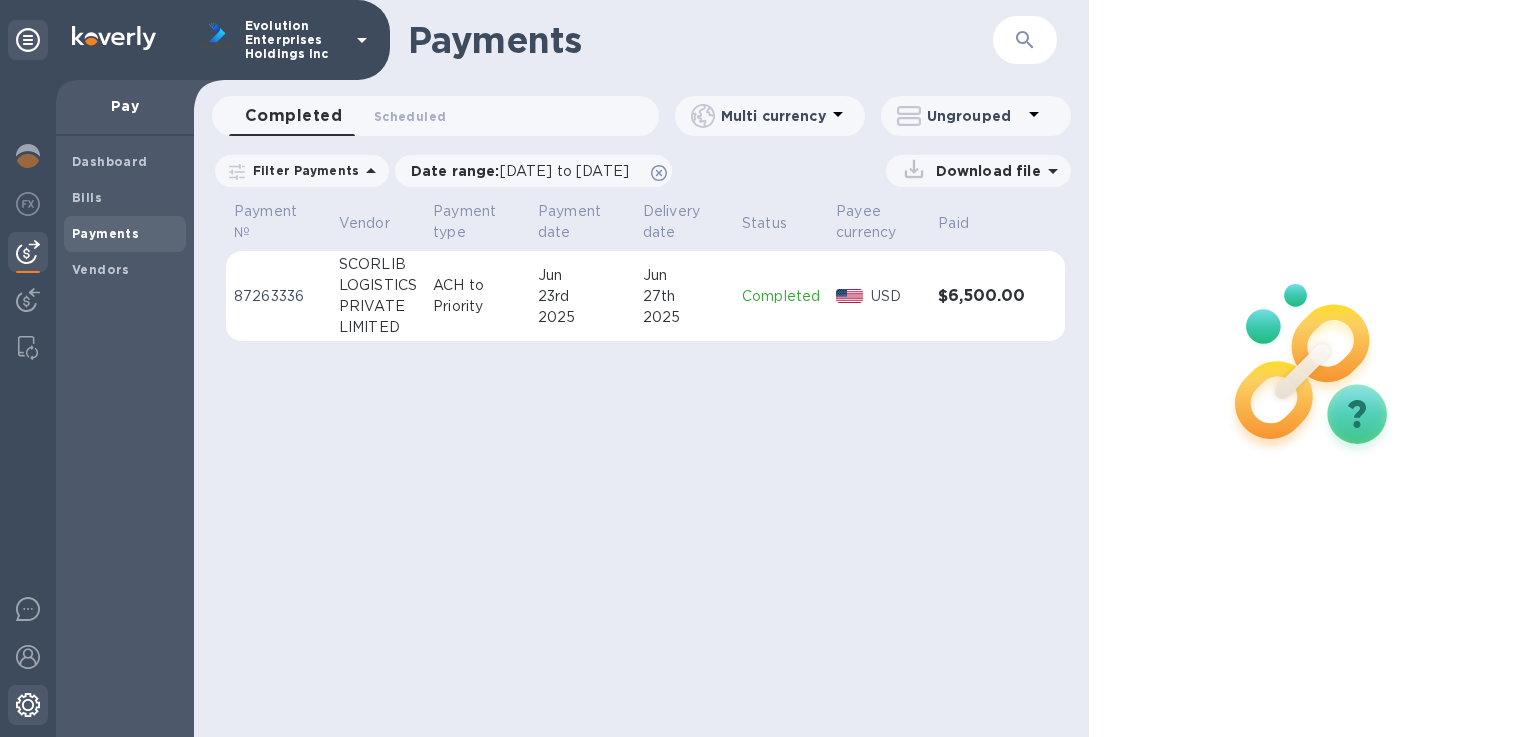 click at bounding box center (28, 705) 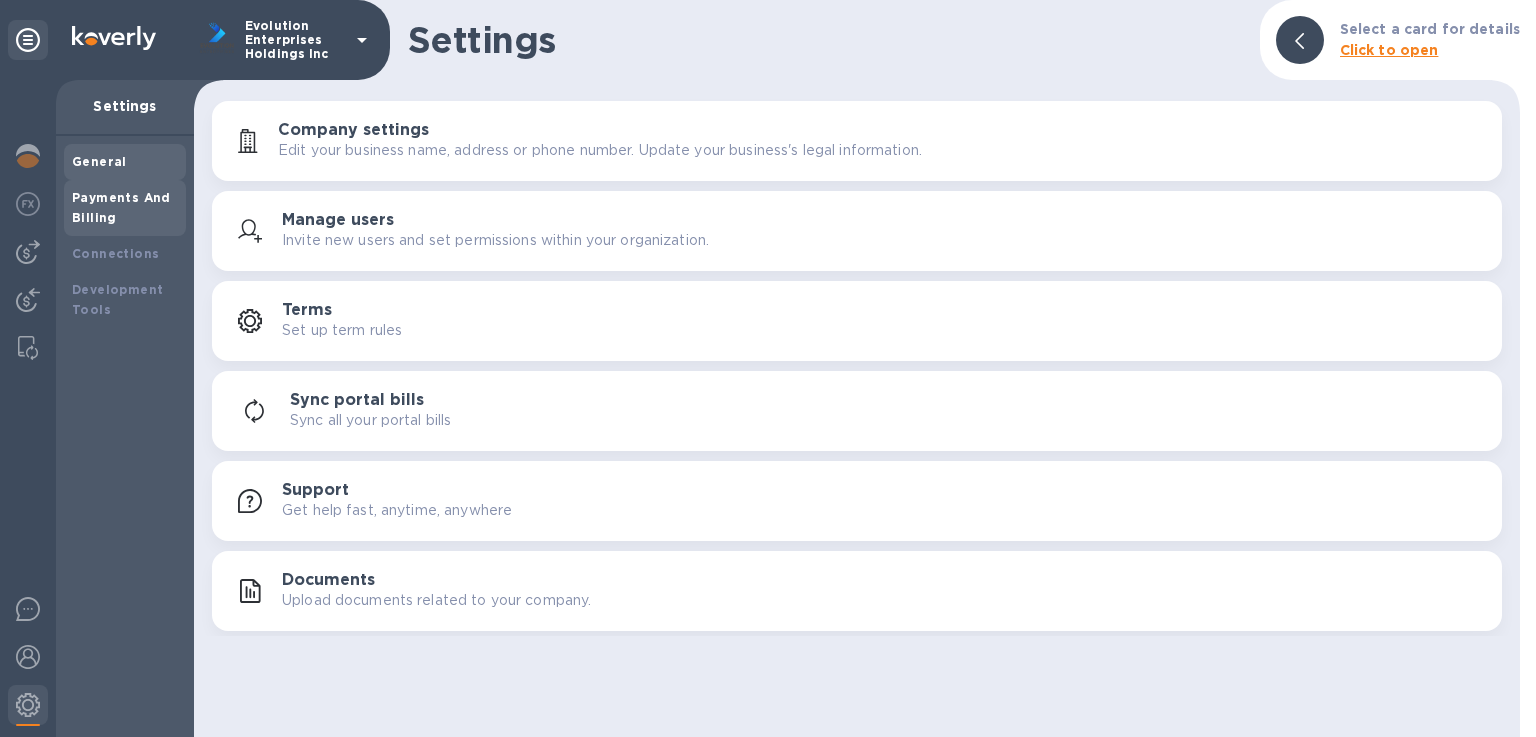 click on "Payments And Billing" at bounding box center (121, 207) 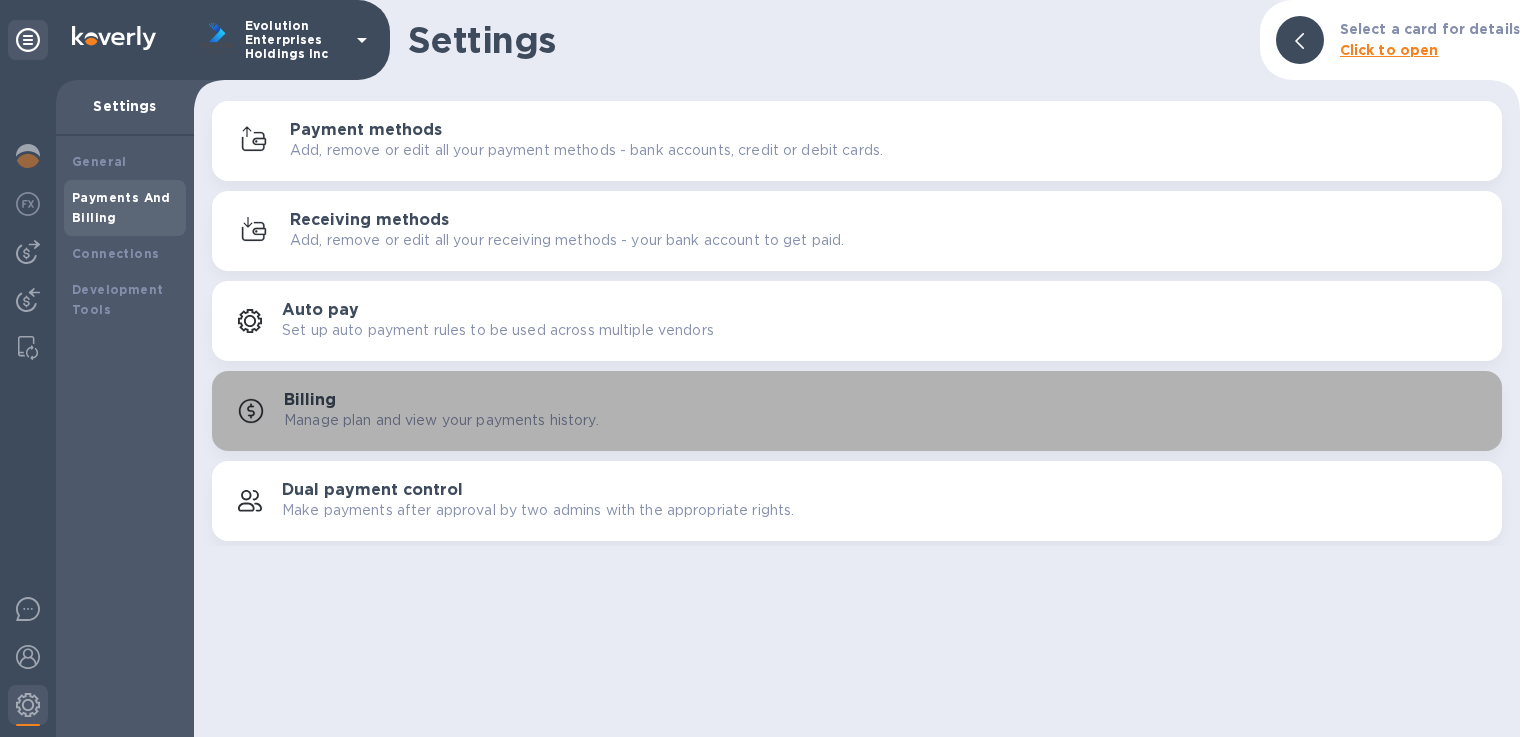 click on "Manage plan and view your payments history." at bounding box center (441, 420) 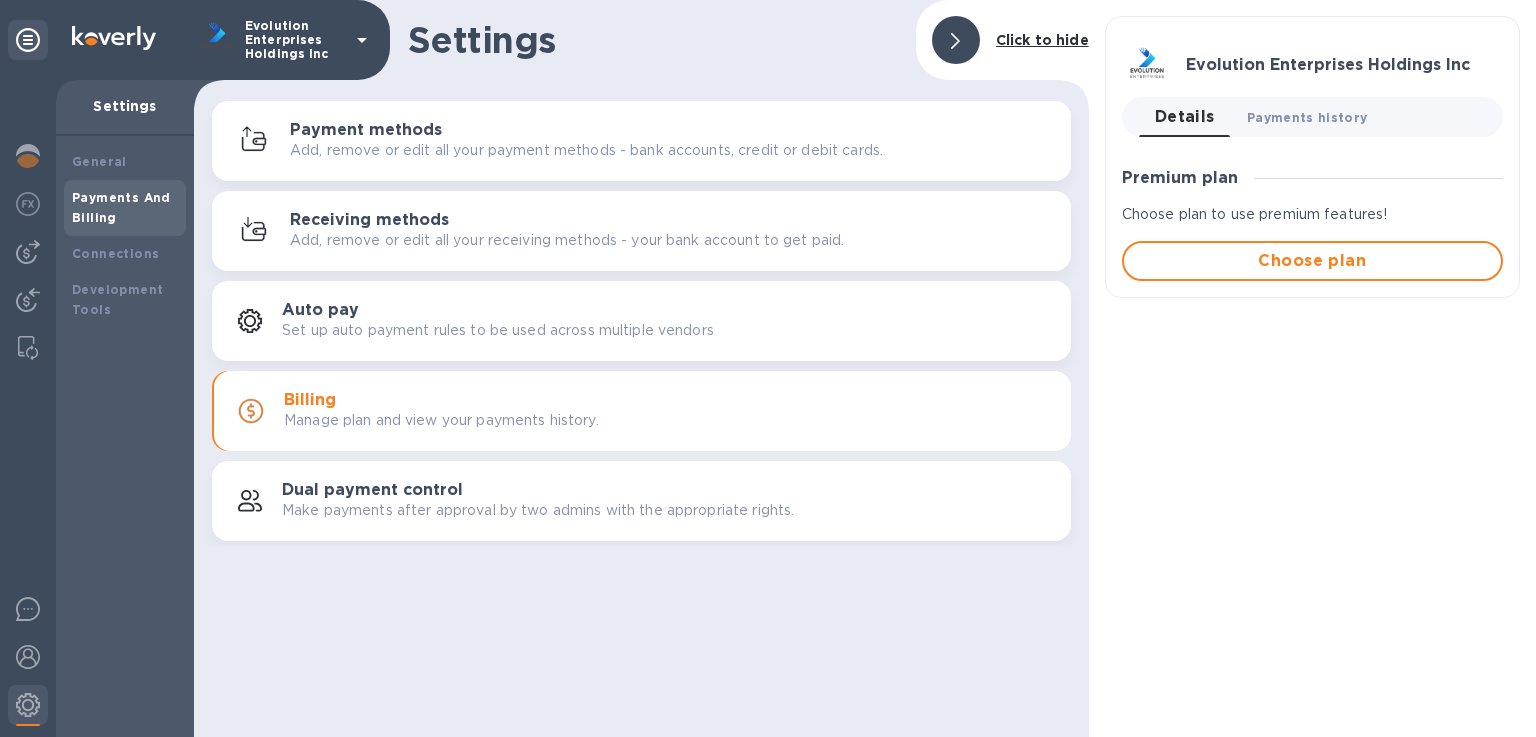 click on "Payments history 0" at bounding box center [1307, 117] 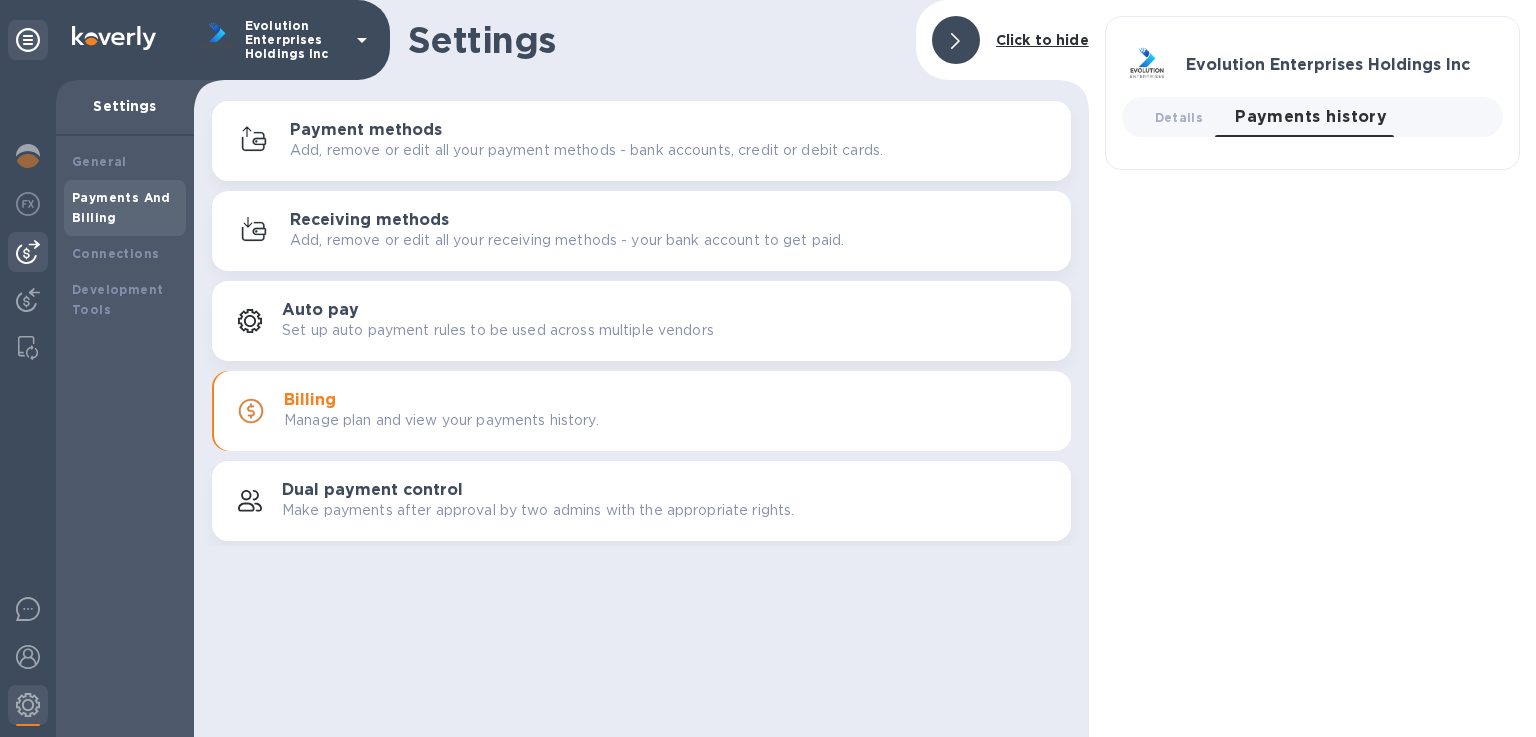 click at bounding box center (28, 252) 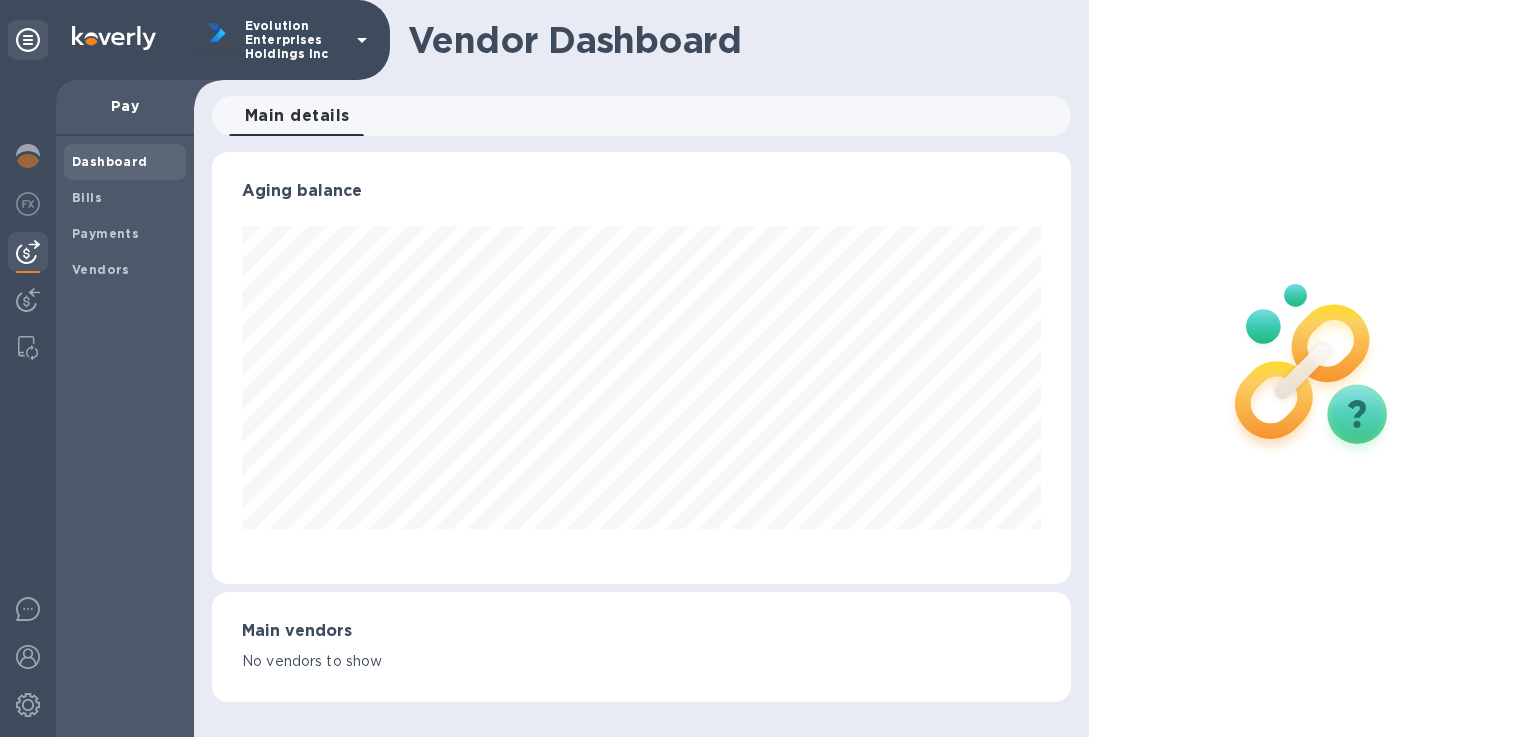 scroll, scrollTop: 999568, scrollLeft: 999141, axis: both 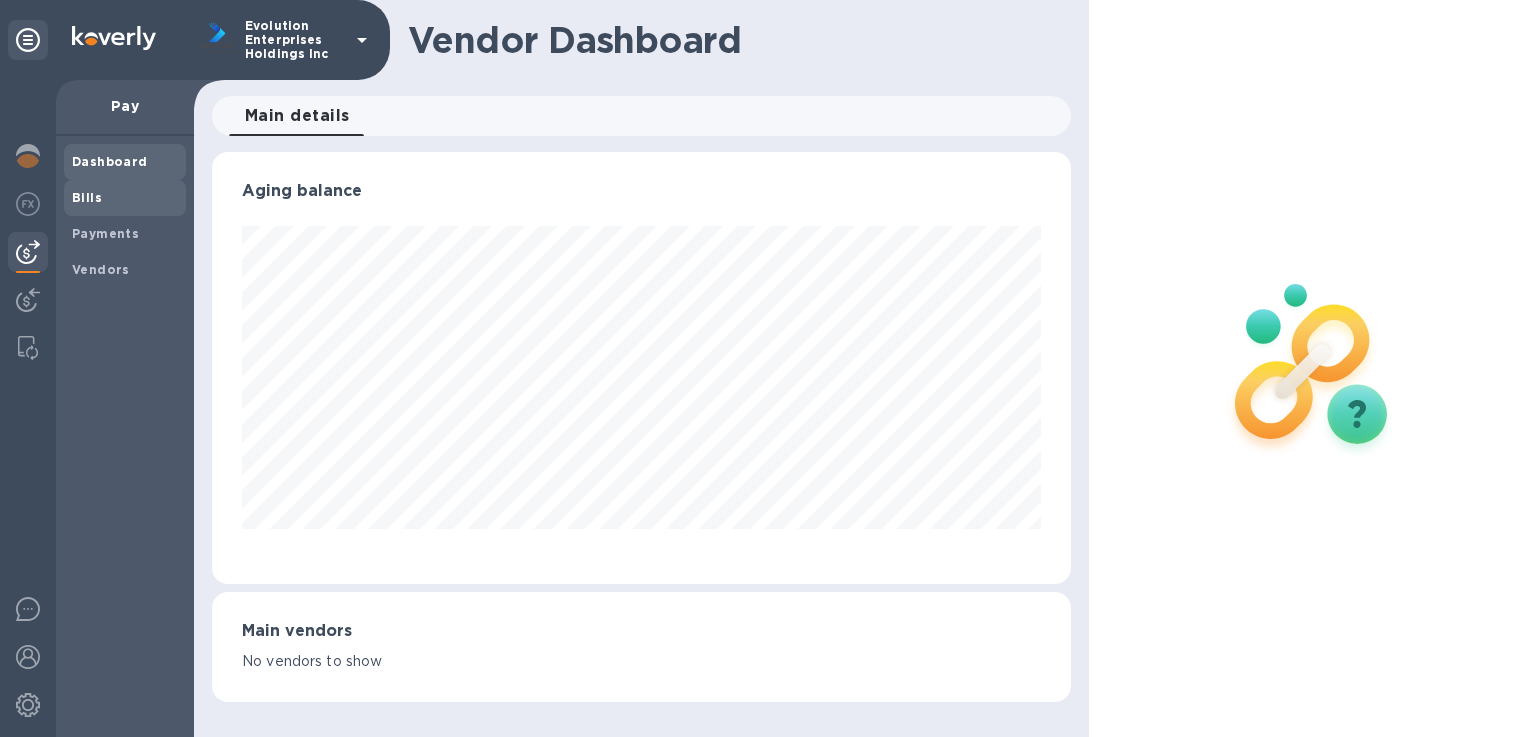 click on "Bills" at bounding box center [87, 197] 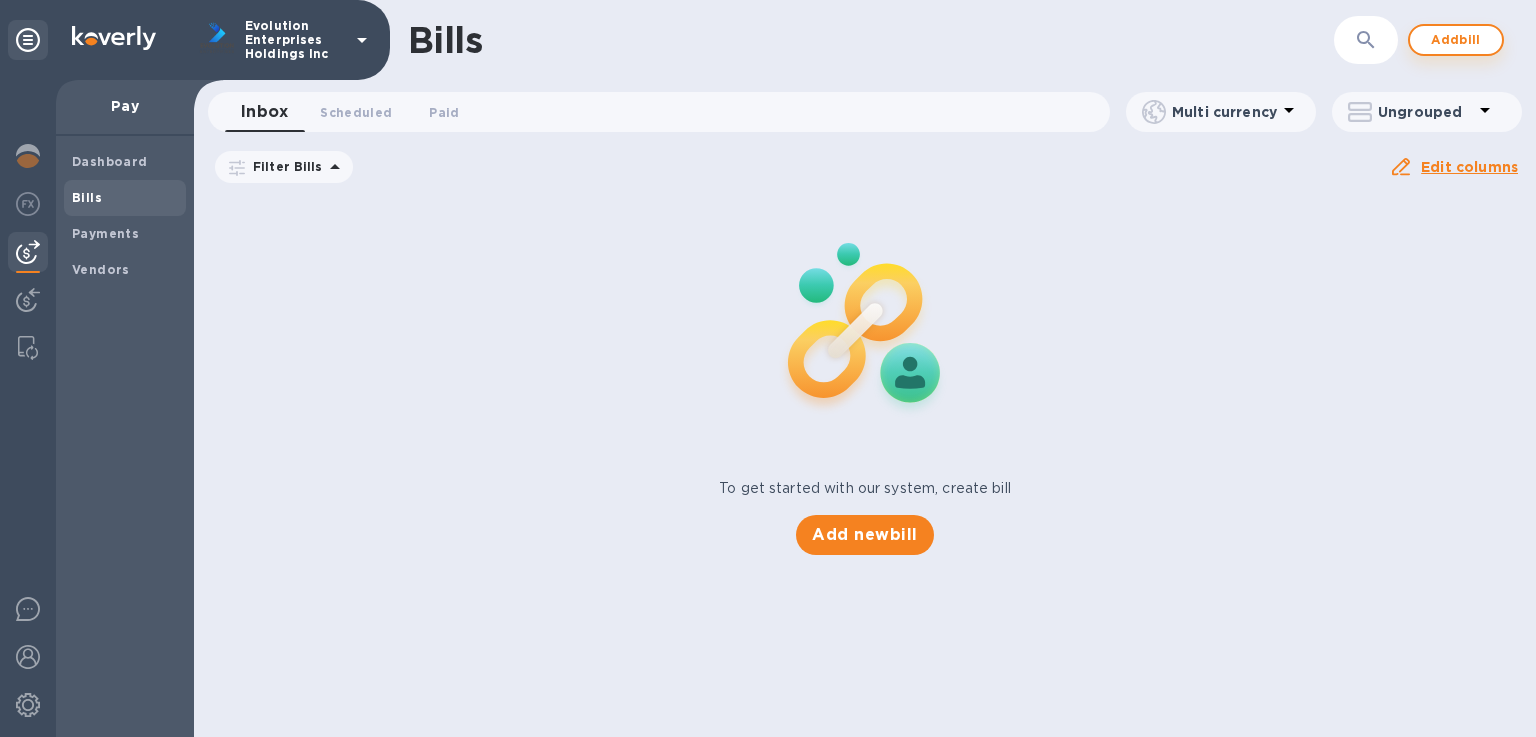 click on "Add   bill" at bounding box center [1456, 40] 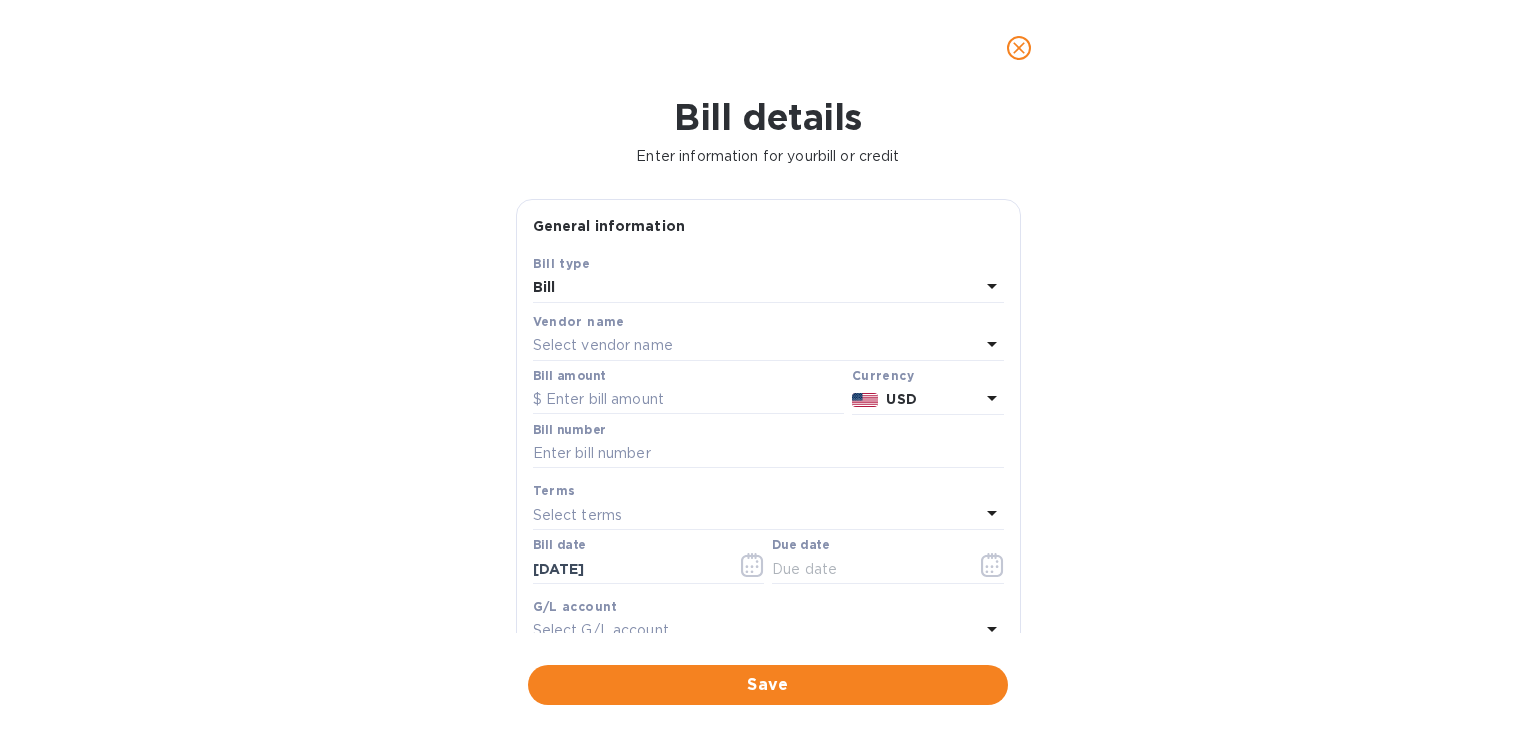click on "Vendor name" at bounding box center (768, 321) 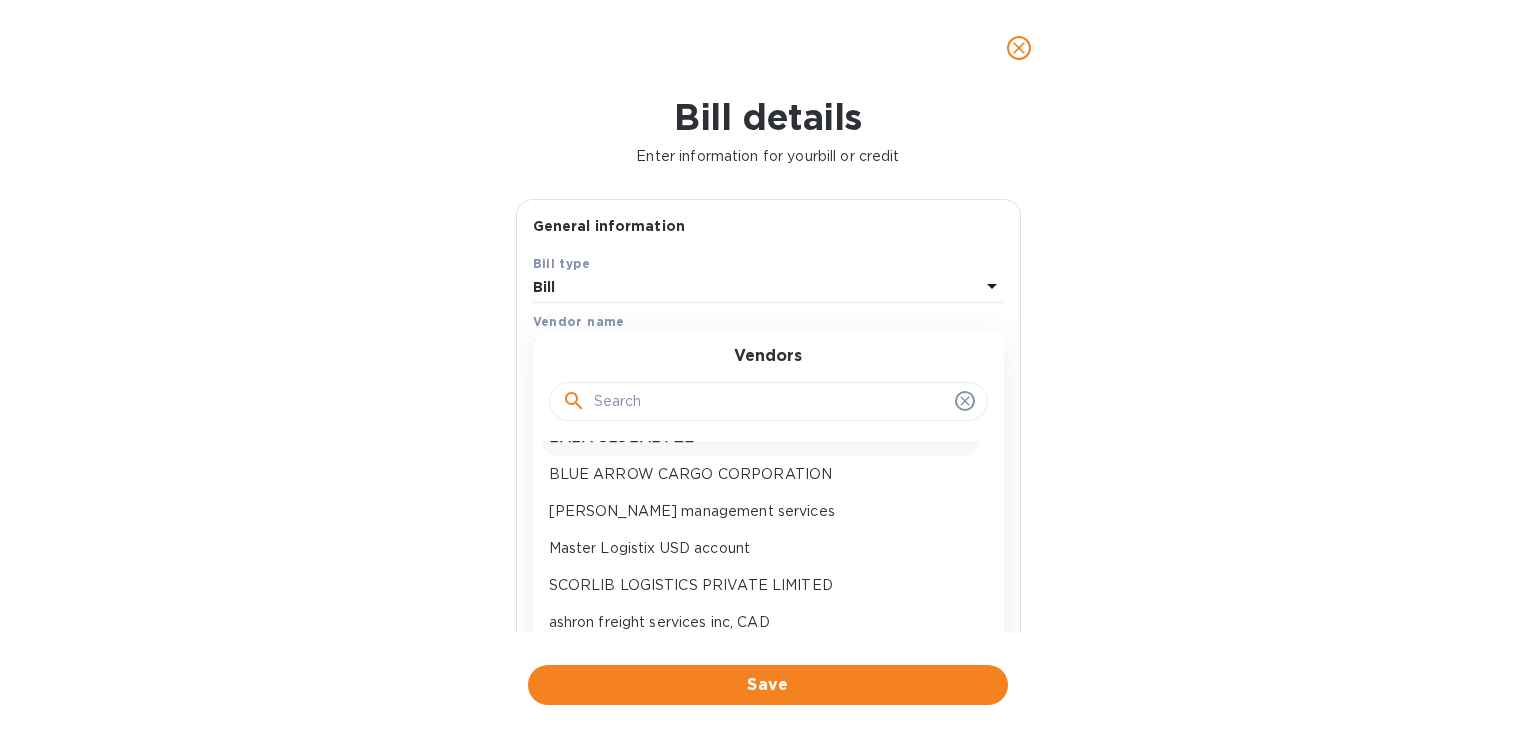 scroll, scrollTop: 97, scrollLeft: 0, axis: vertical 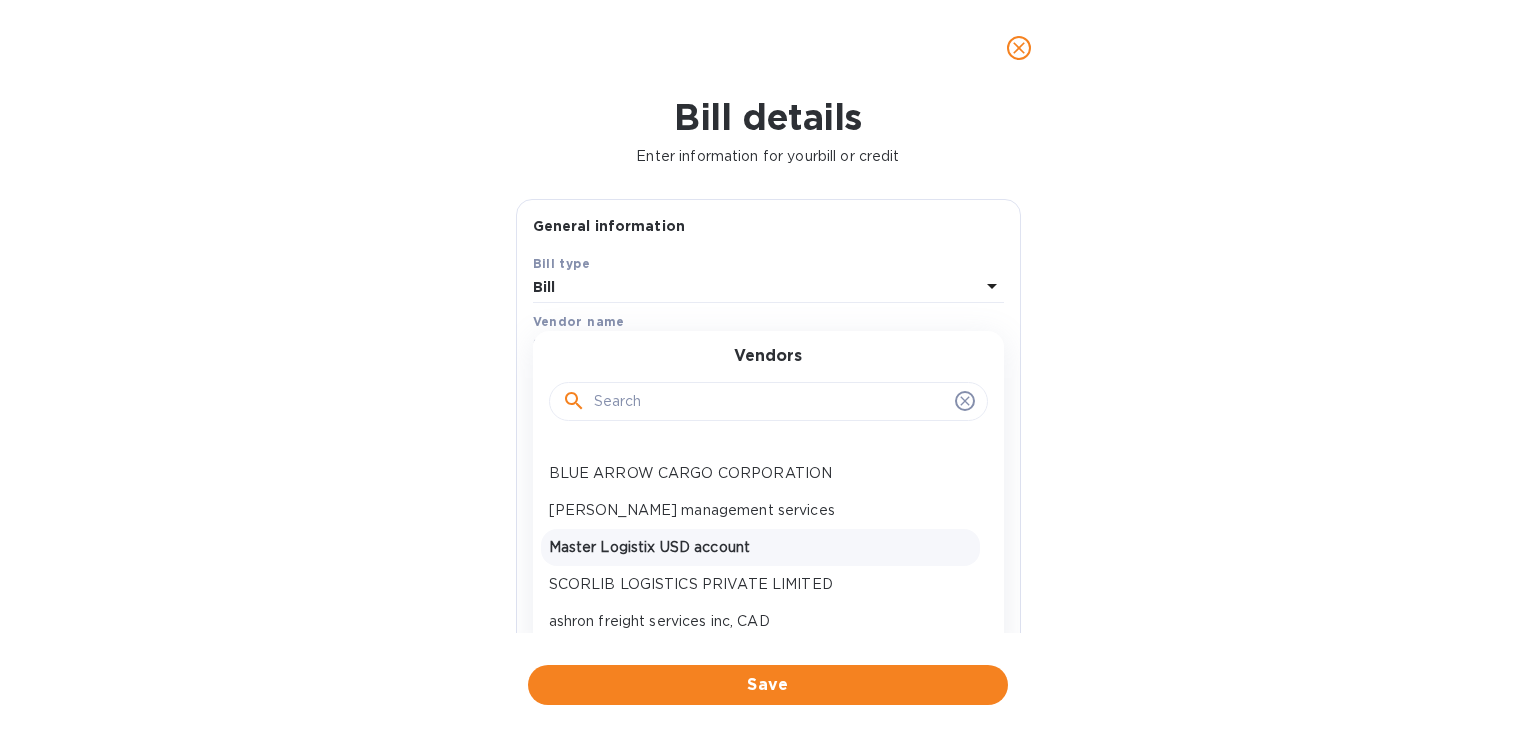 click on "Master Logistix USD account" at bounding box center (760, 547) 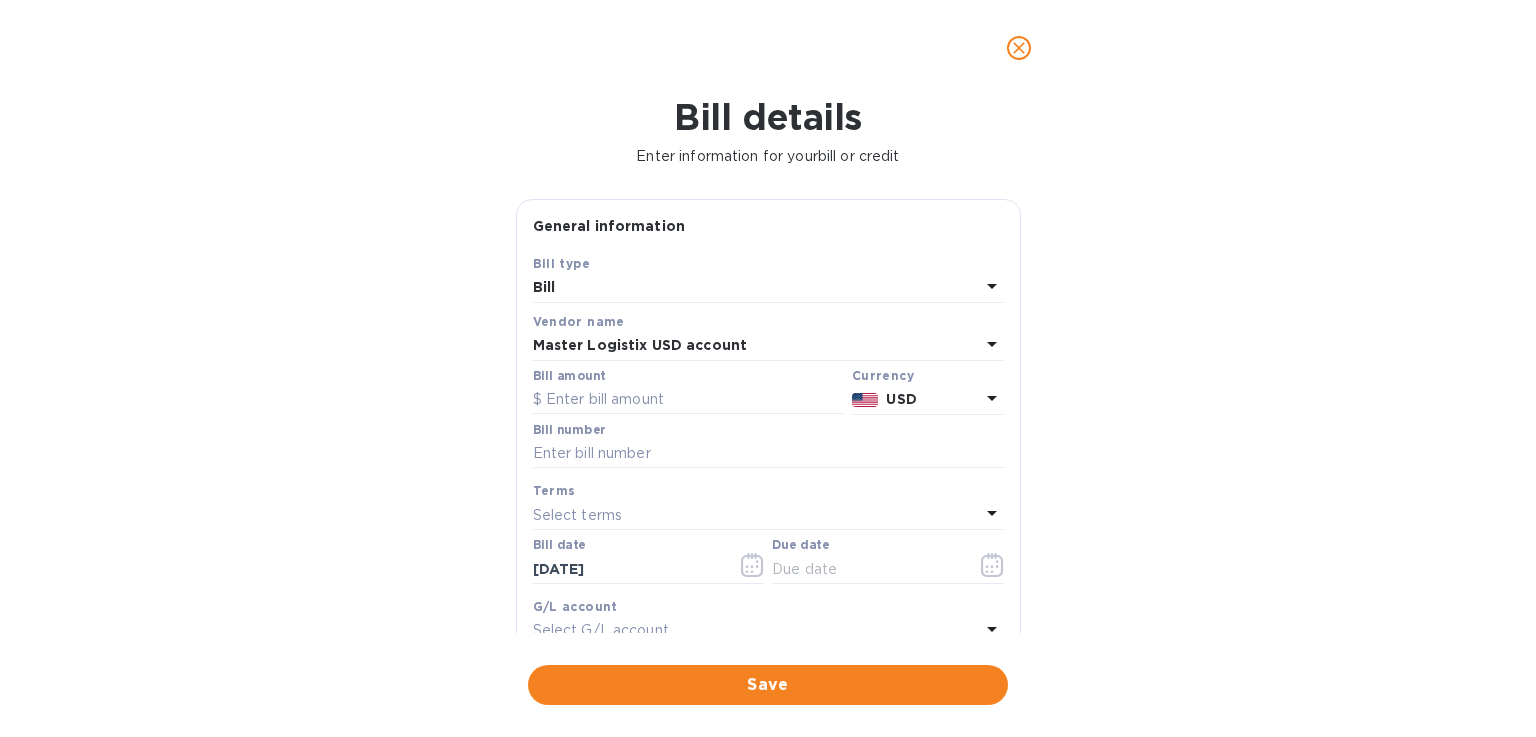 click on "Bill details Enter information for your  bill or credit General information Save Bill type Bill Vendor name Master Logistix USD account Bill amount Currency USD Bill number   Terms Select terms Bill date 07/16/2025   Due date   G/L account Select G/L account Notes (optional)   Bill  image Choose  a bill  and   drag it here Save" at bounding box center [768, 416] 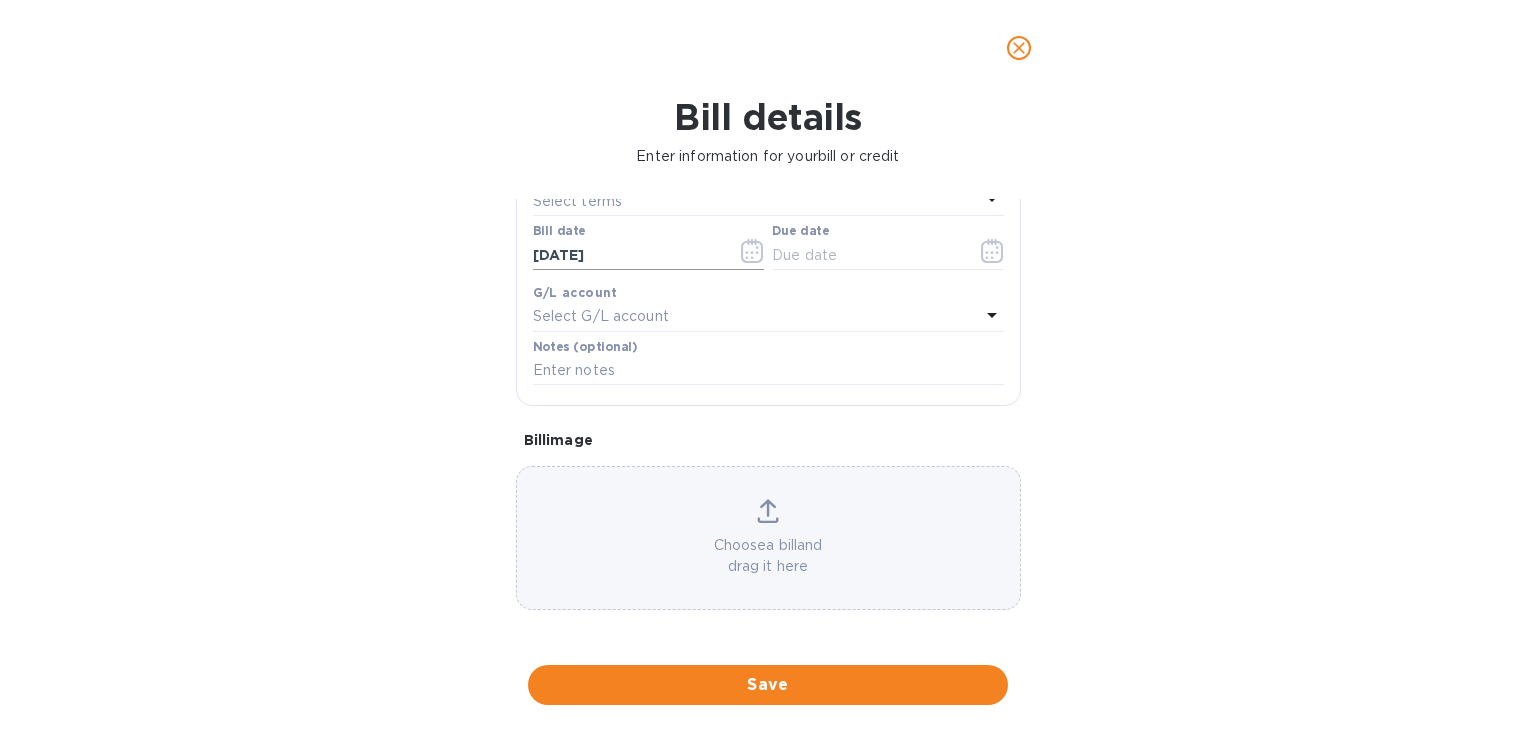 scroll, scrollTop: 314, scrollLeft: 0, axis: vertical 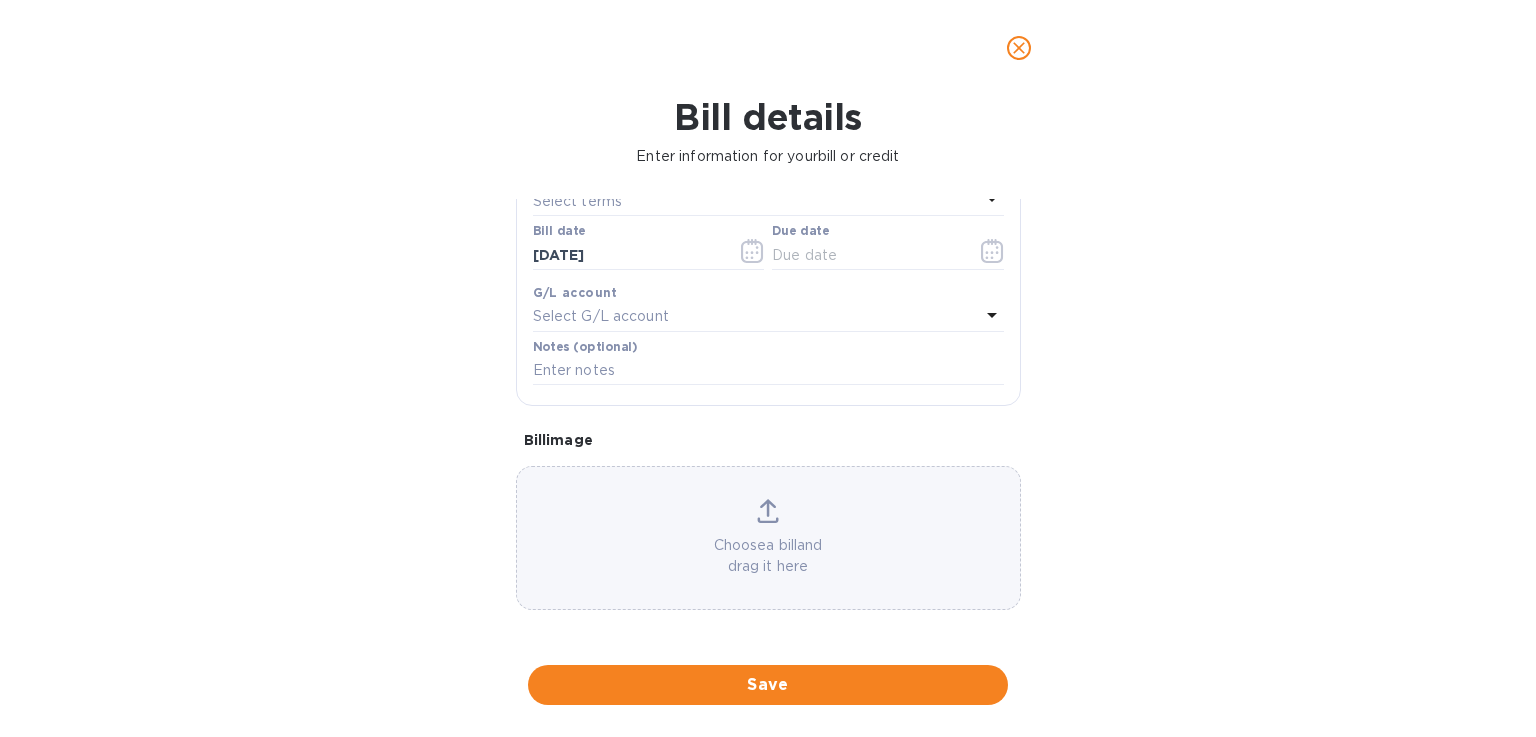 click 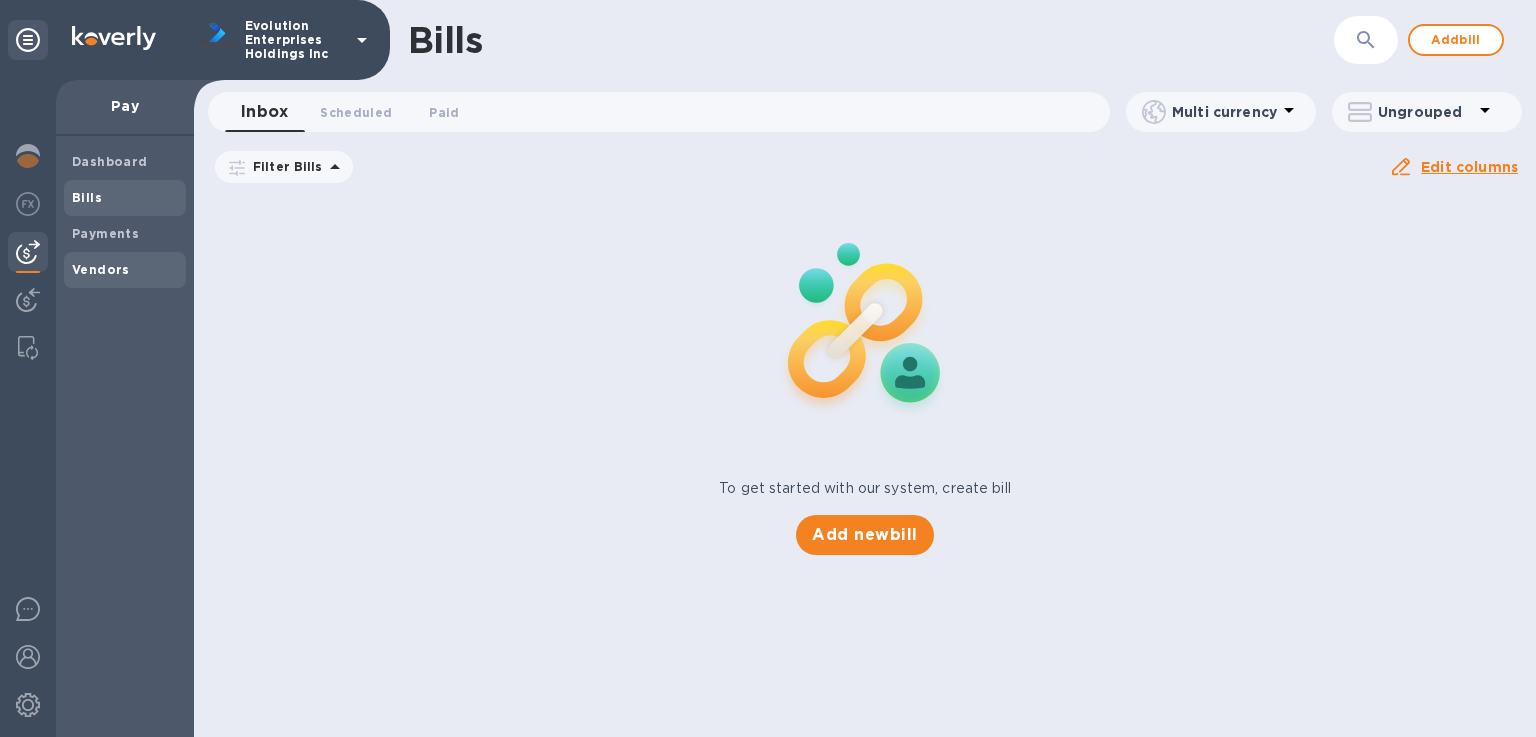 click on "Vendors" at bounding box center [125, 270] 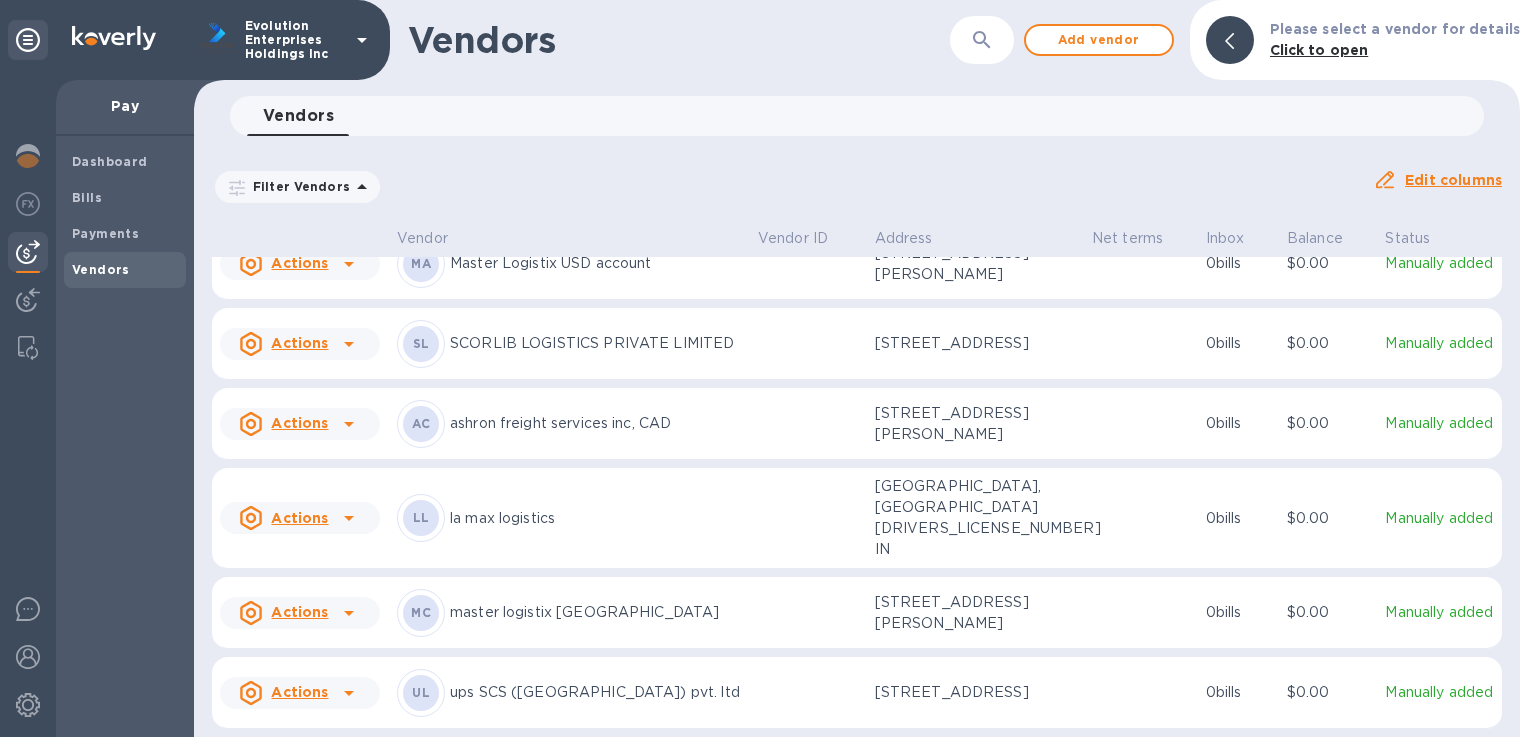 scroll, scrollTop: 497, scrollLeft: 0, axis: vertical 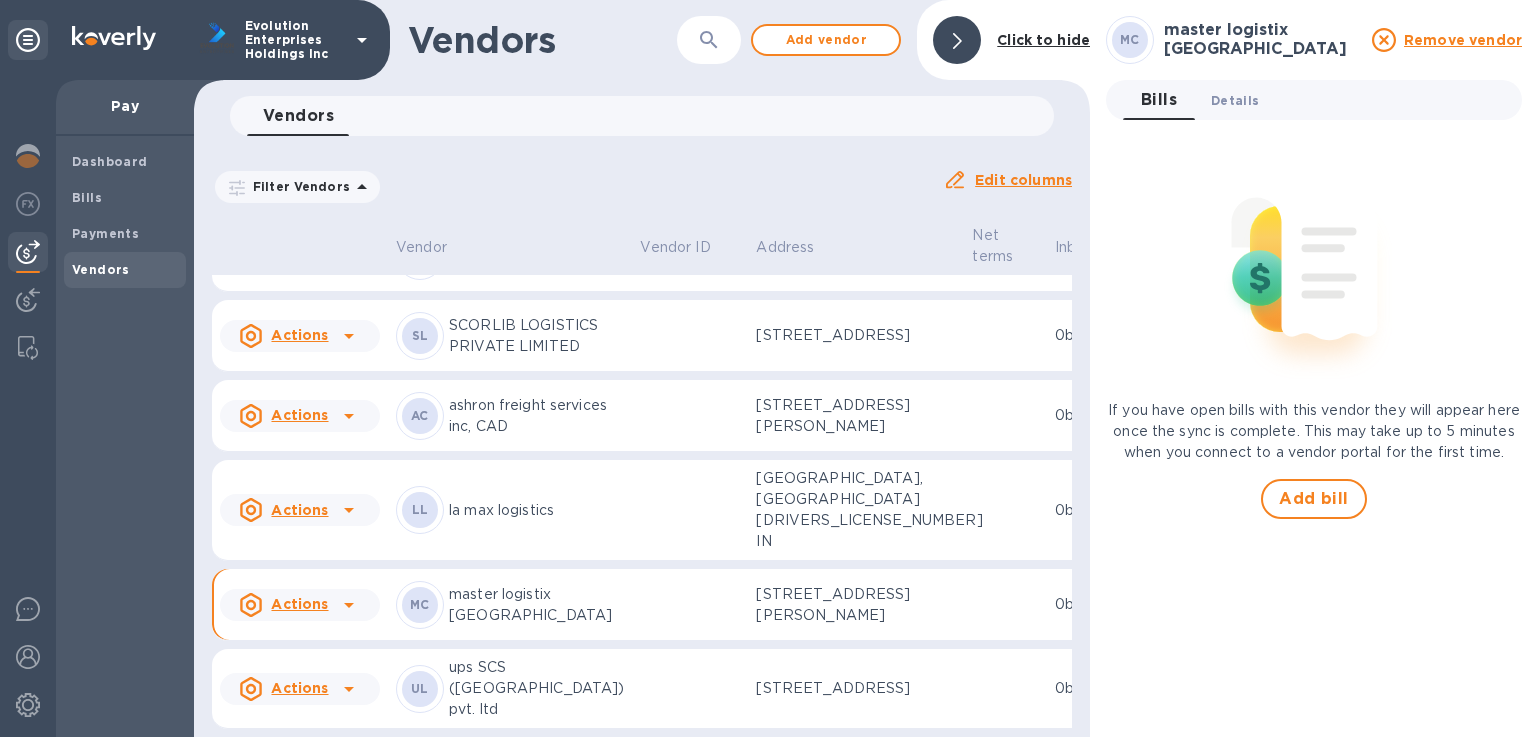 click on "Details 0" at bounding box center (1235, 100) 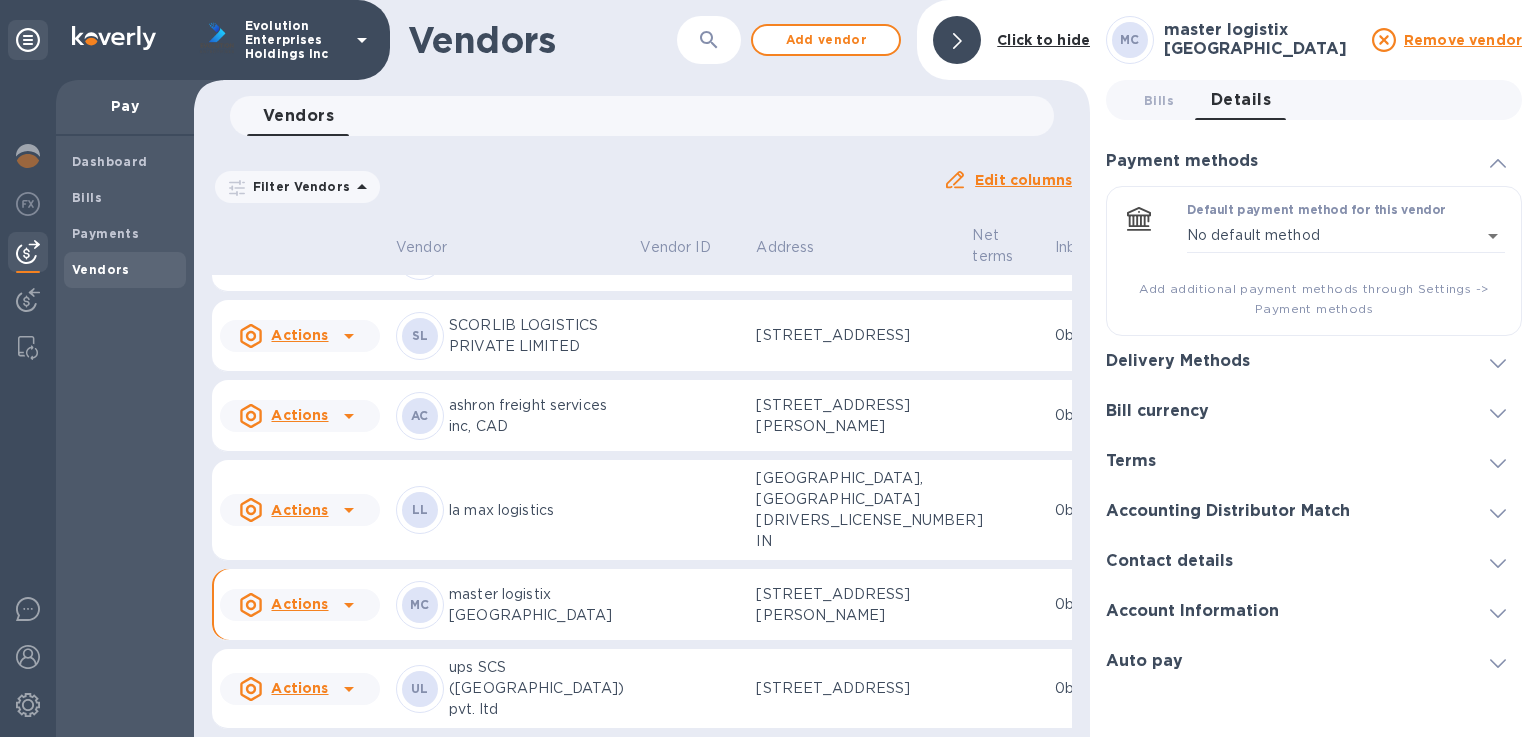 click on "Bill currency" at bounding box center [1314, 411] 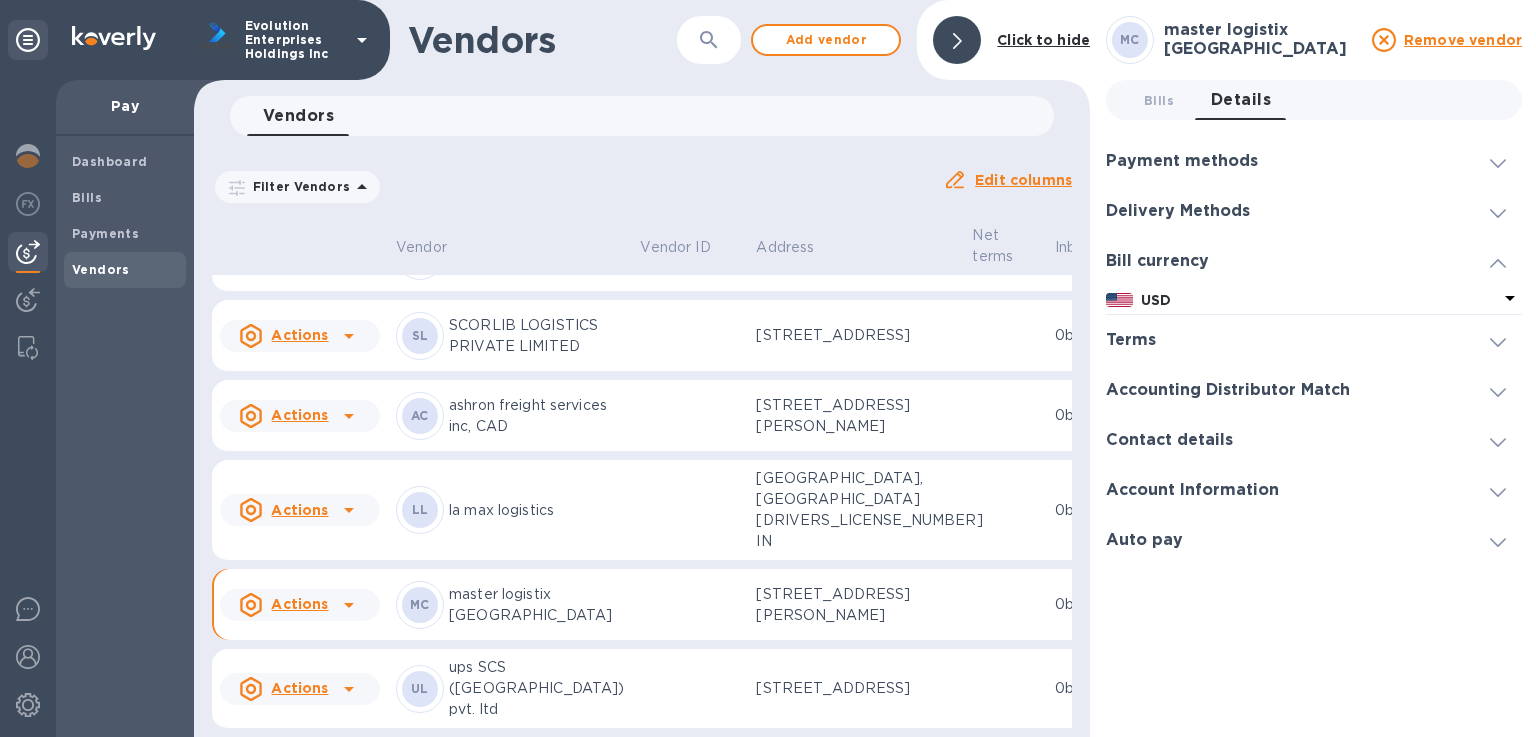 click on "Payment methods" at bounding box center (1182, 161) 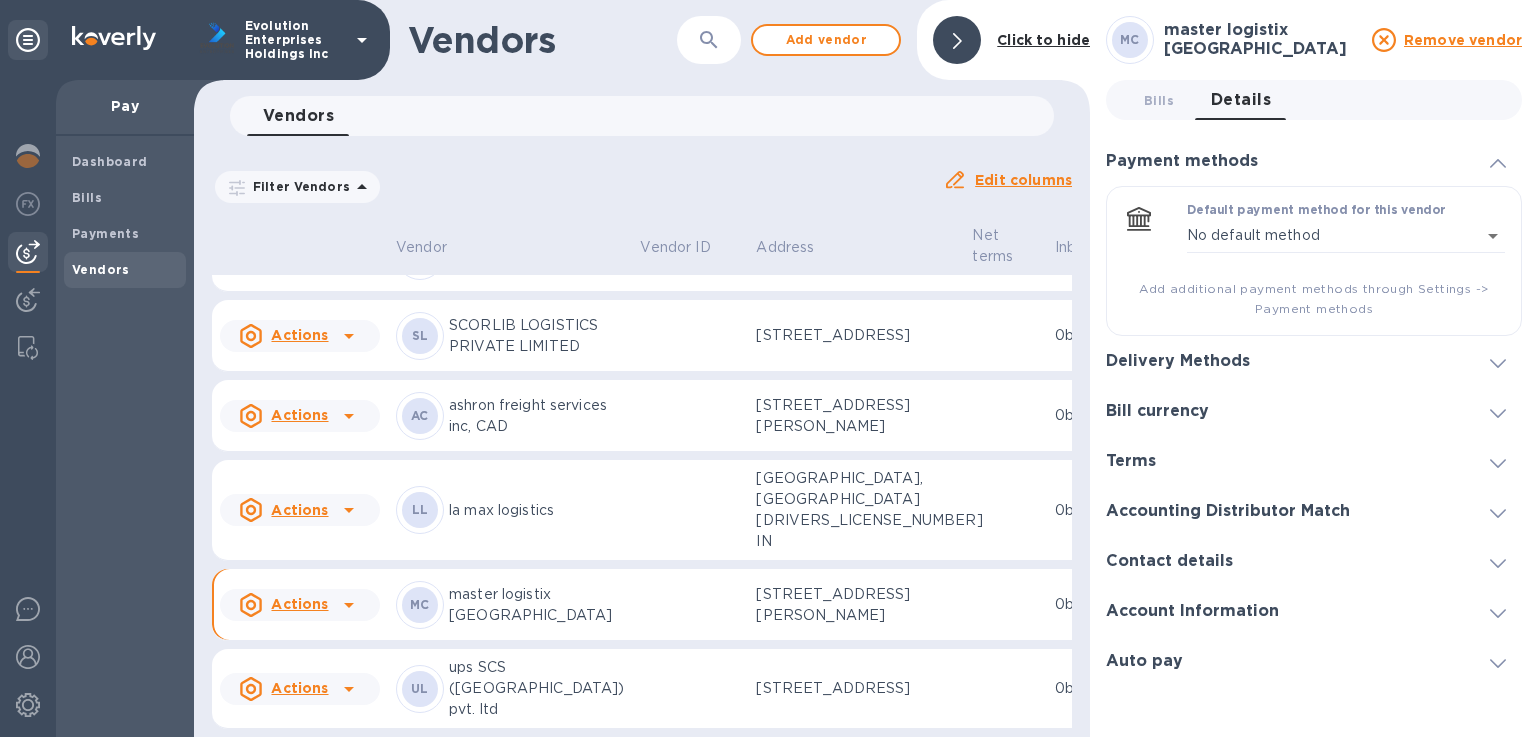 click on "Delivery Methods" at bounding box center [1314, 361] 